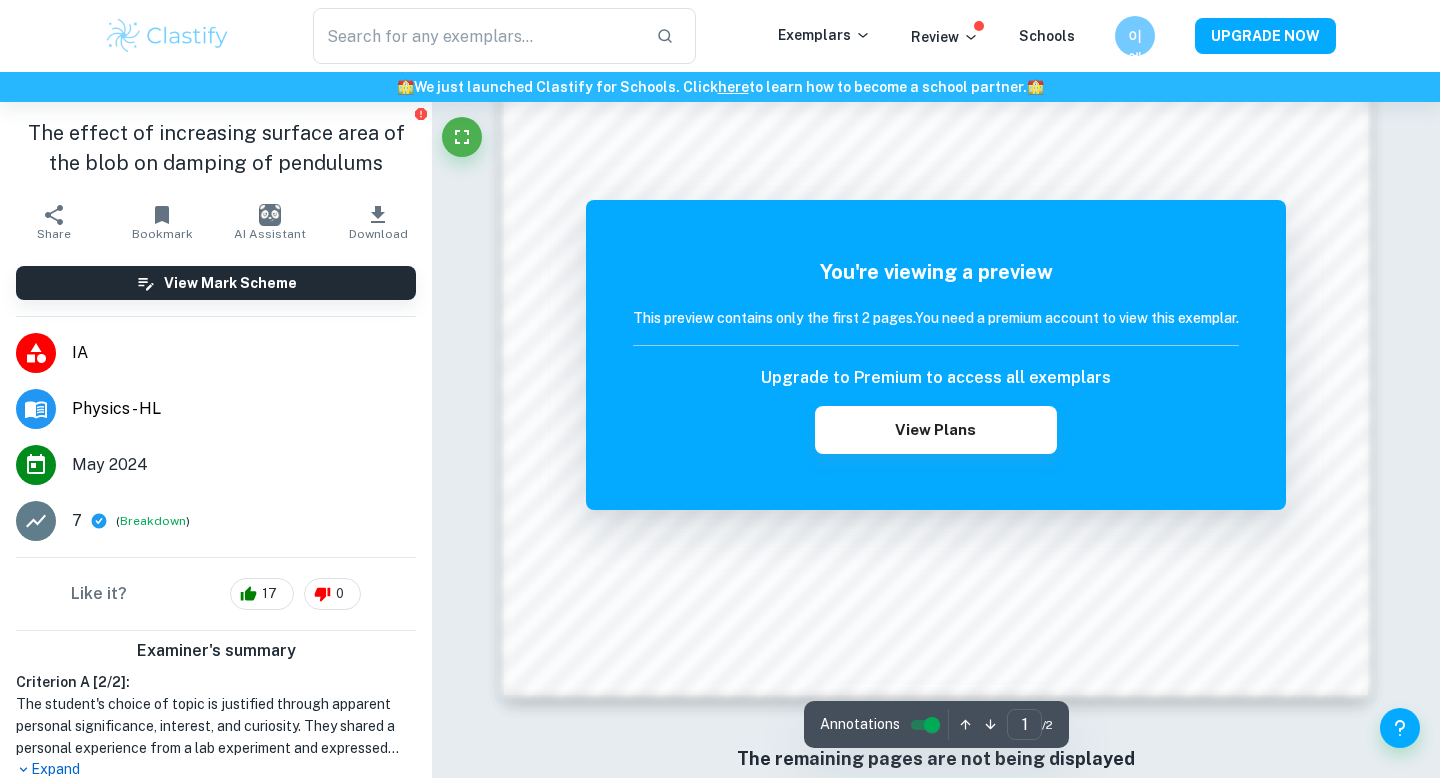 scroll, scrollTop: 2338, scrollLeft: 0, axis: vertical 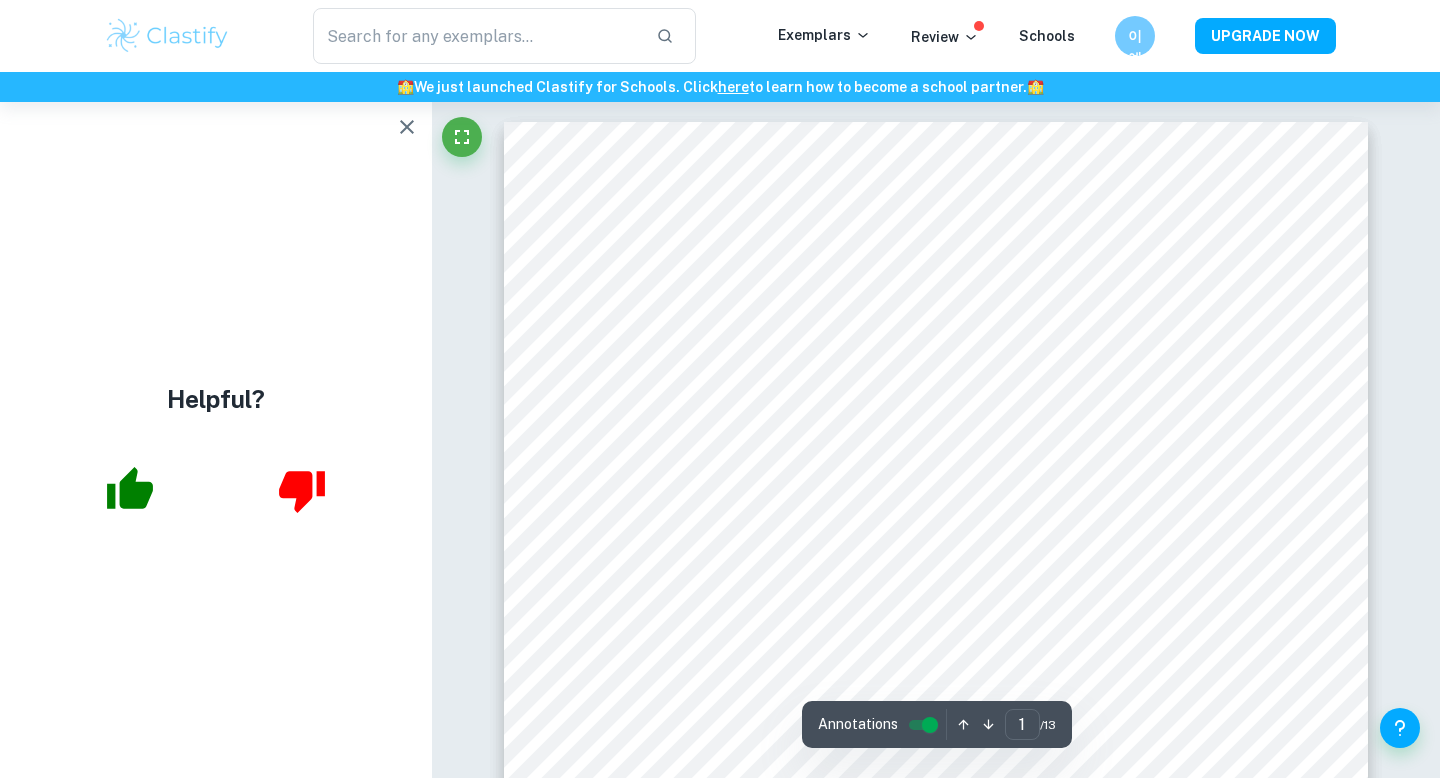 click on "Helpful?" at bounding box center [216, 440] 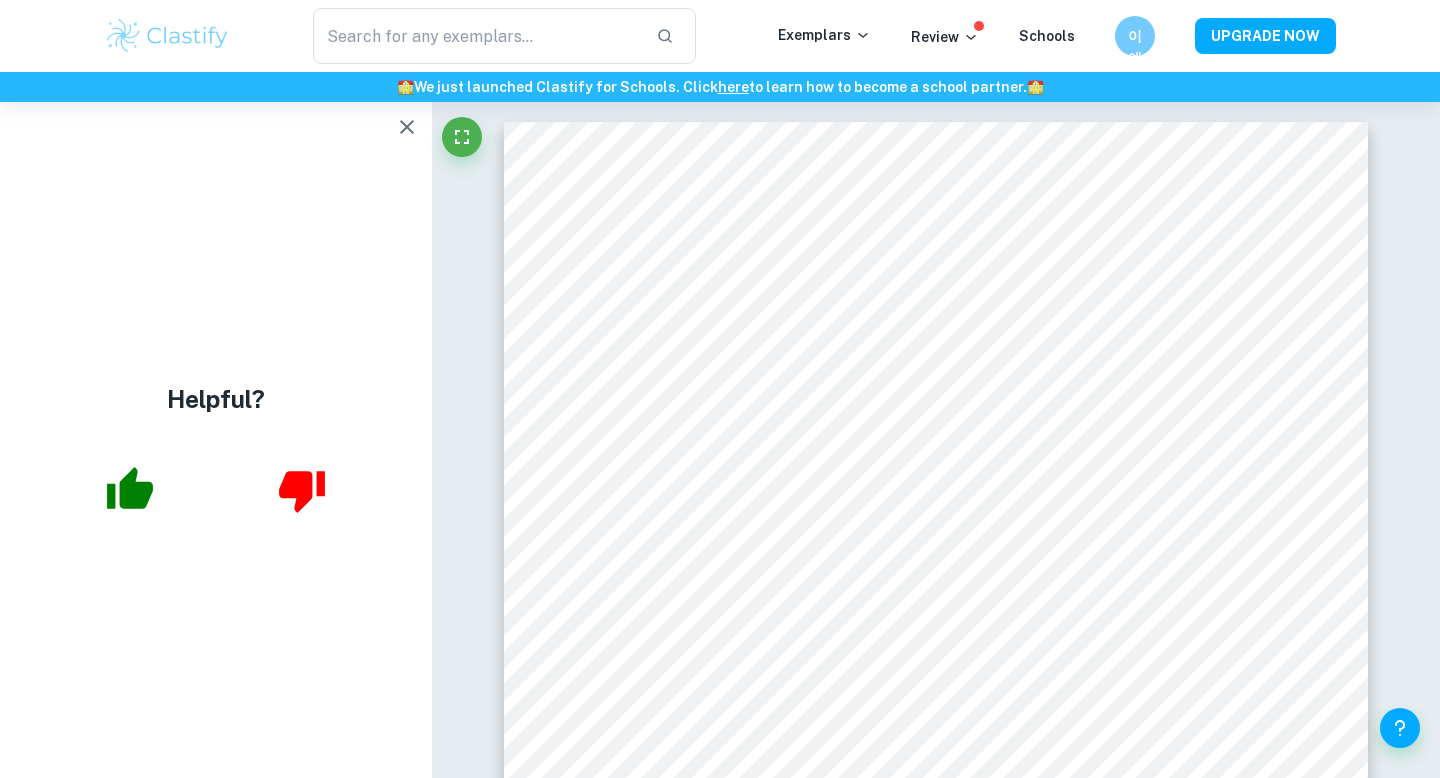 click at bounding box center [407, 127] 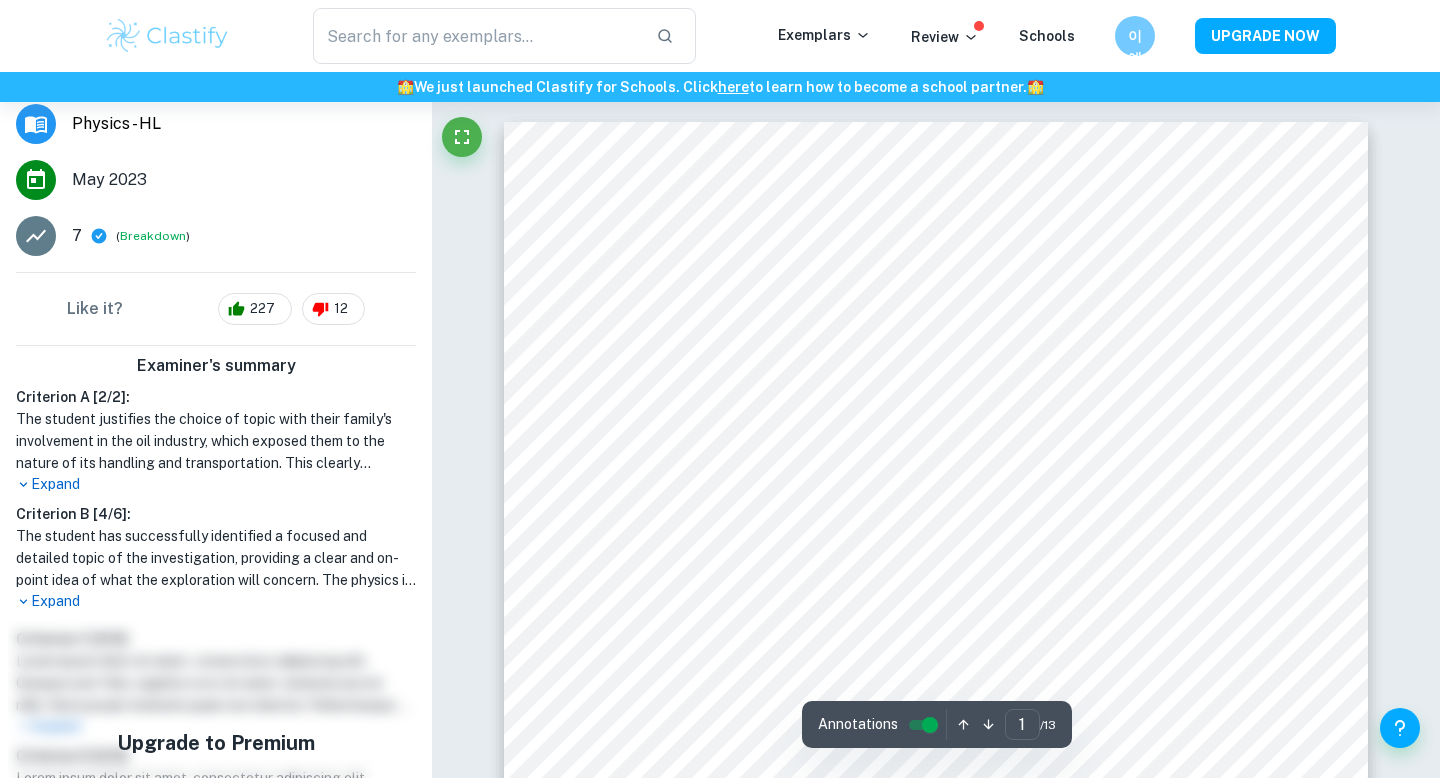 scroll, scrollTop: 324, scrollLeft: 0, axis: vertical 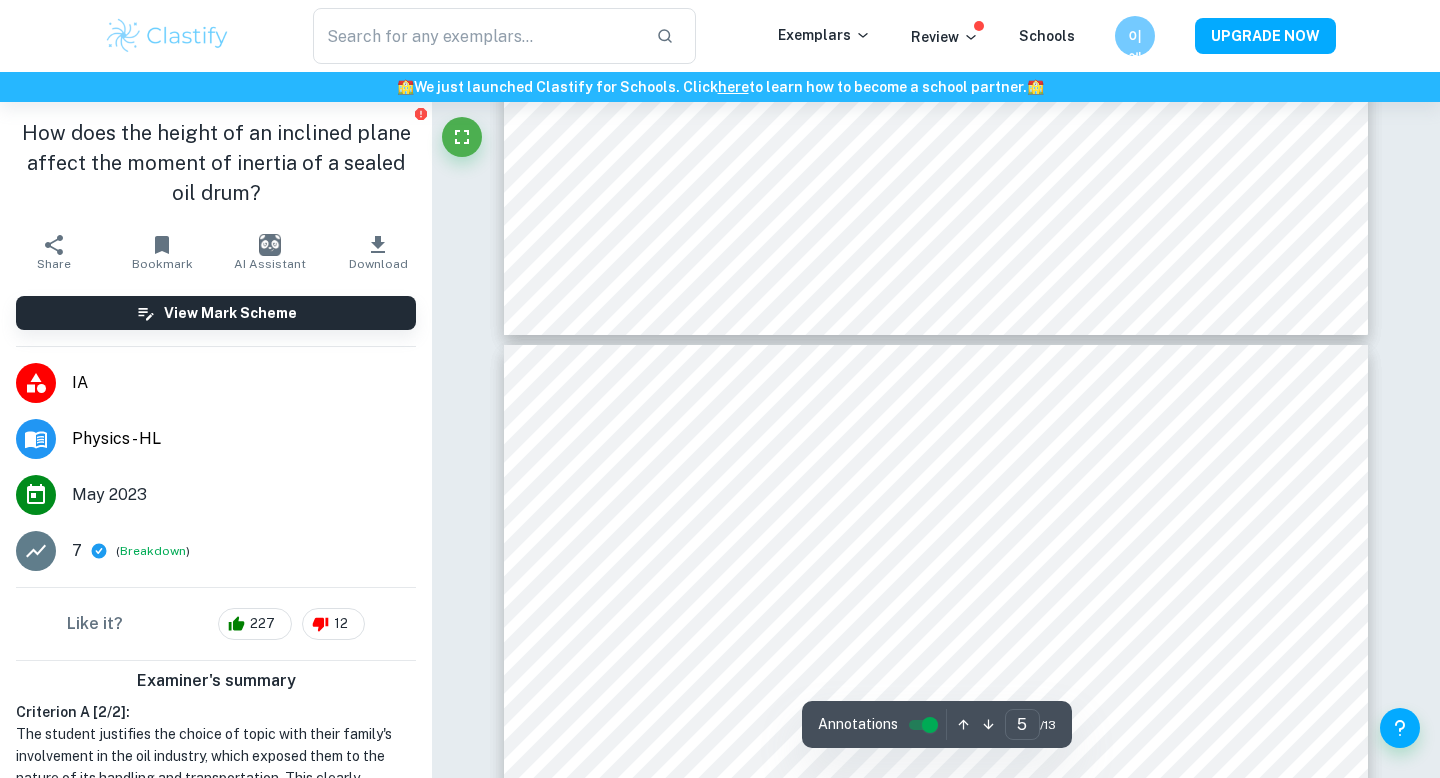 type on "4" 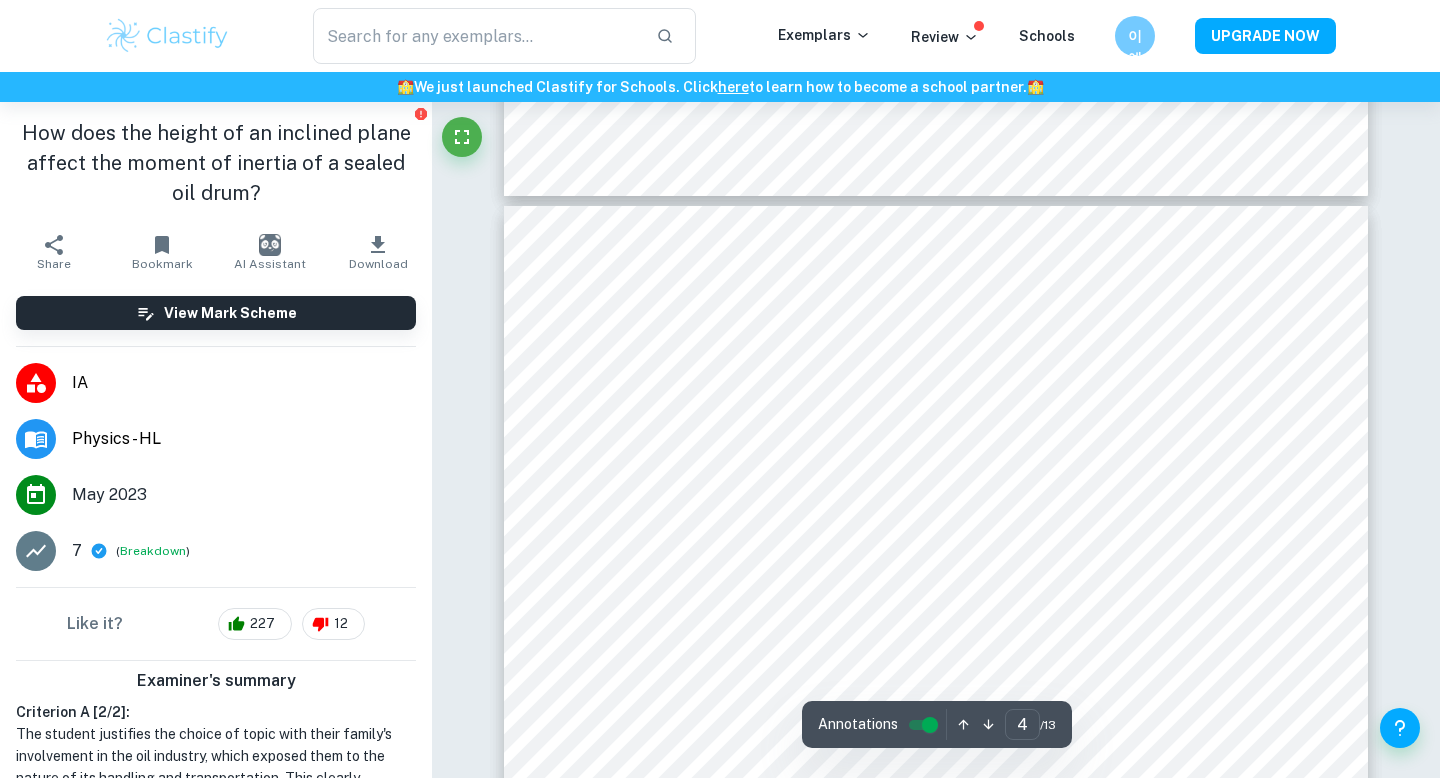 scroll, scrollTop: 3447, scrollLeft: 0, axis: vertical 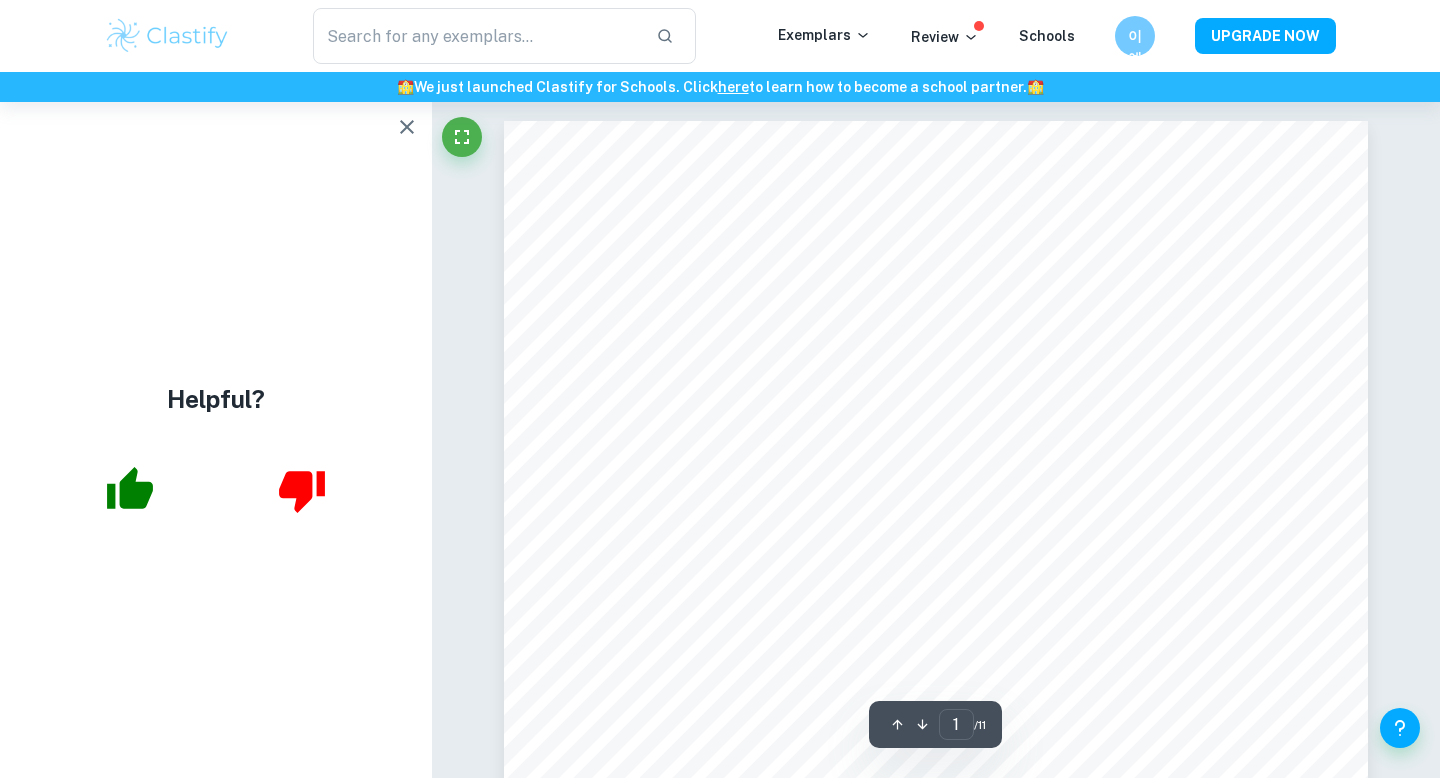 click 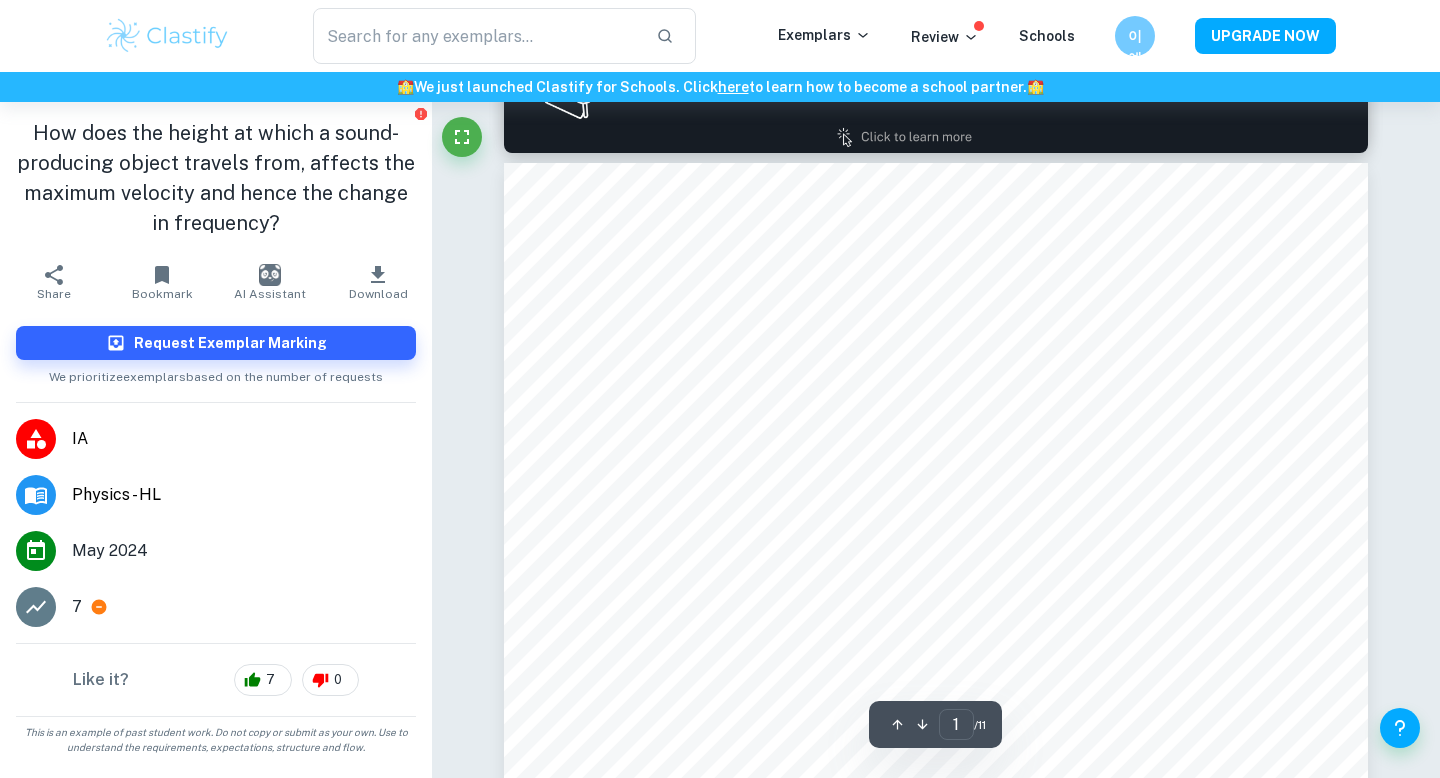 type on "2" 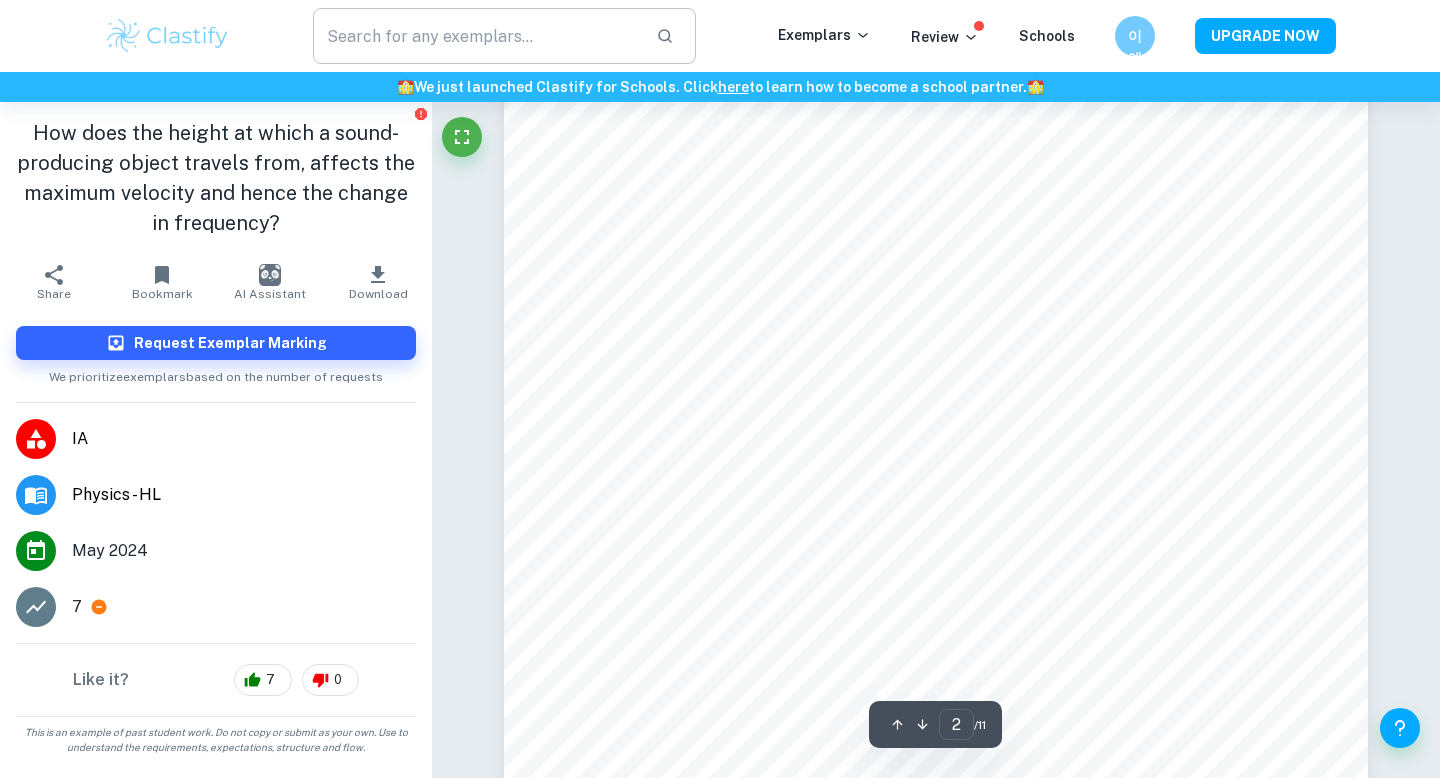 scroll, scrollTop: 1284, scrollLeft: 0, axis: vertical 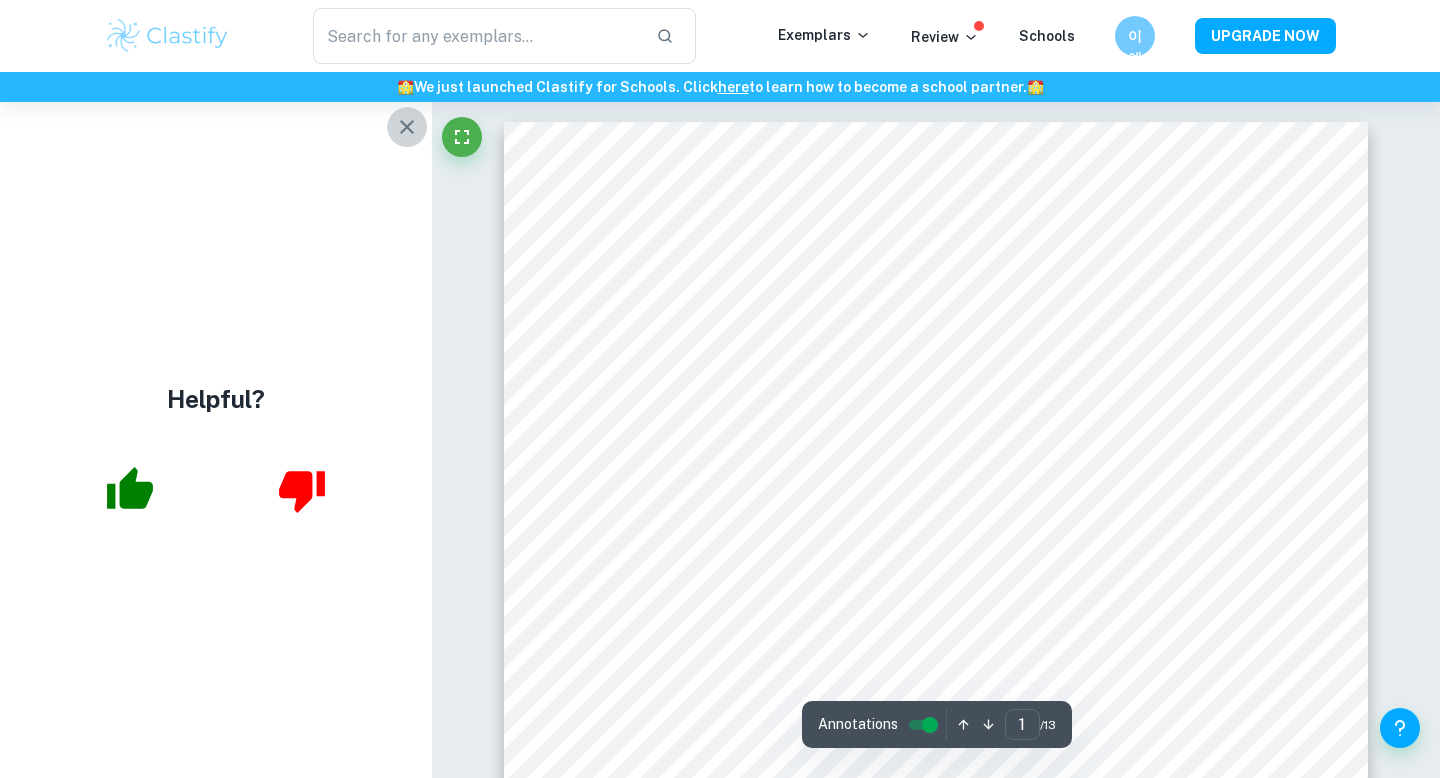 click at bounding box center [407, 127] 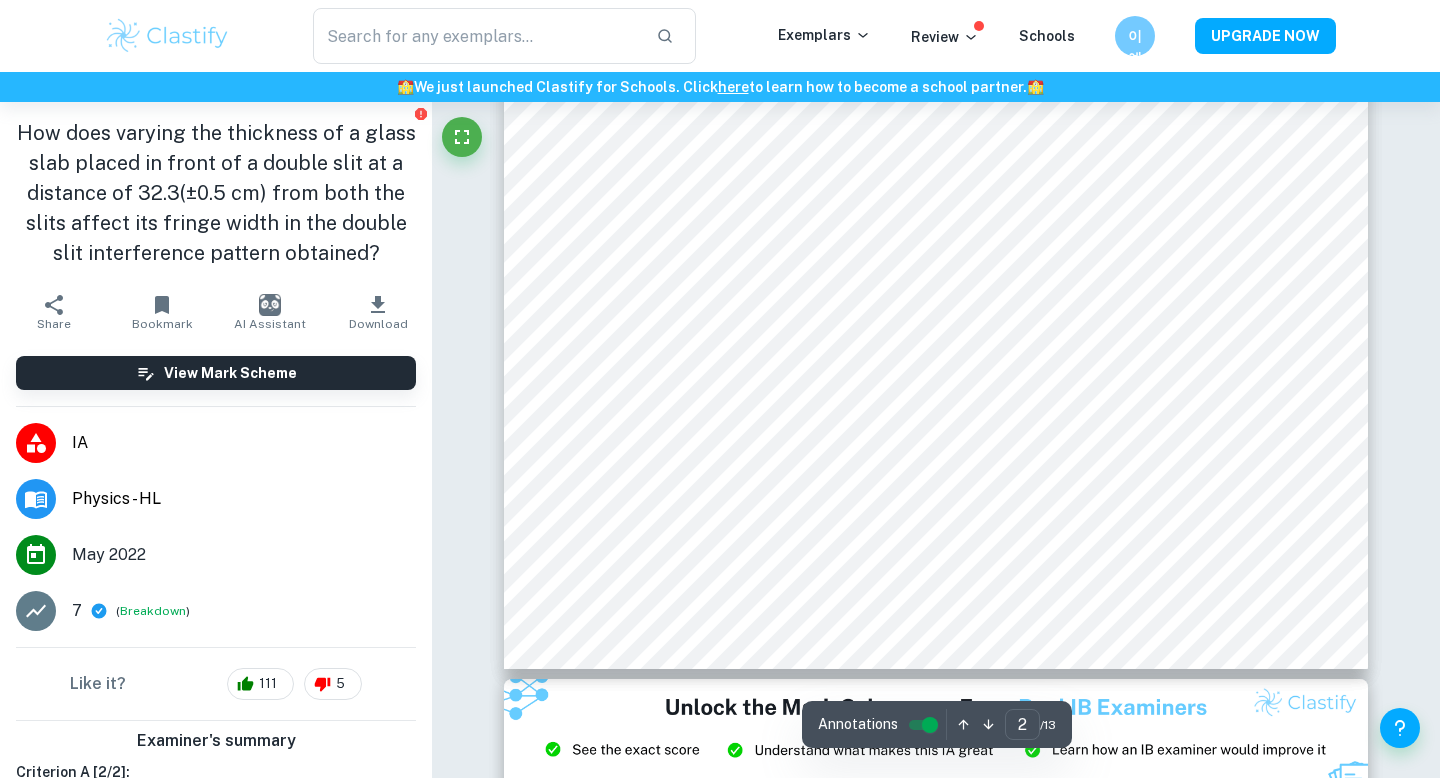 scroll, scrollTop: 2091, scrollLeft: 0, axis: vertical 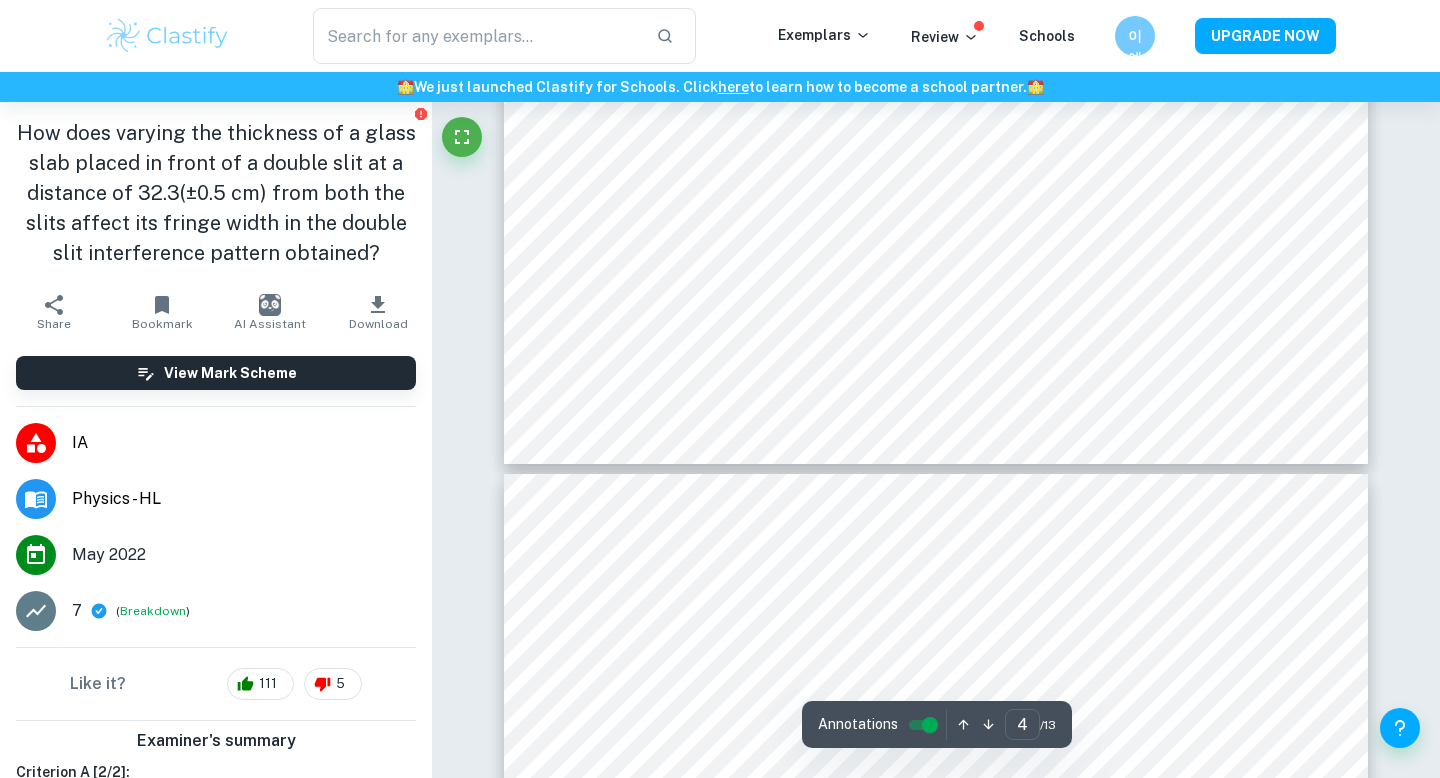 type on "5" 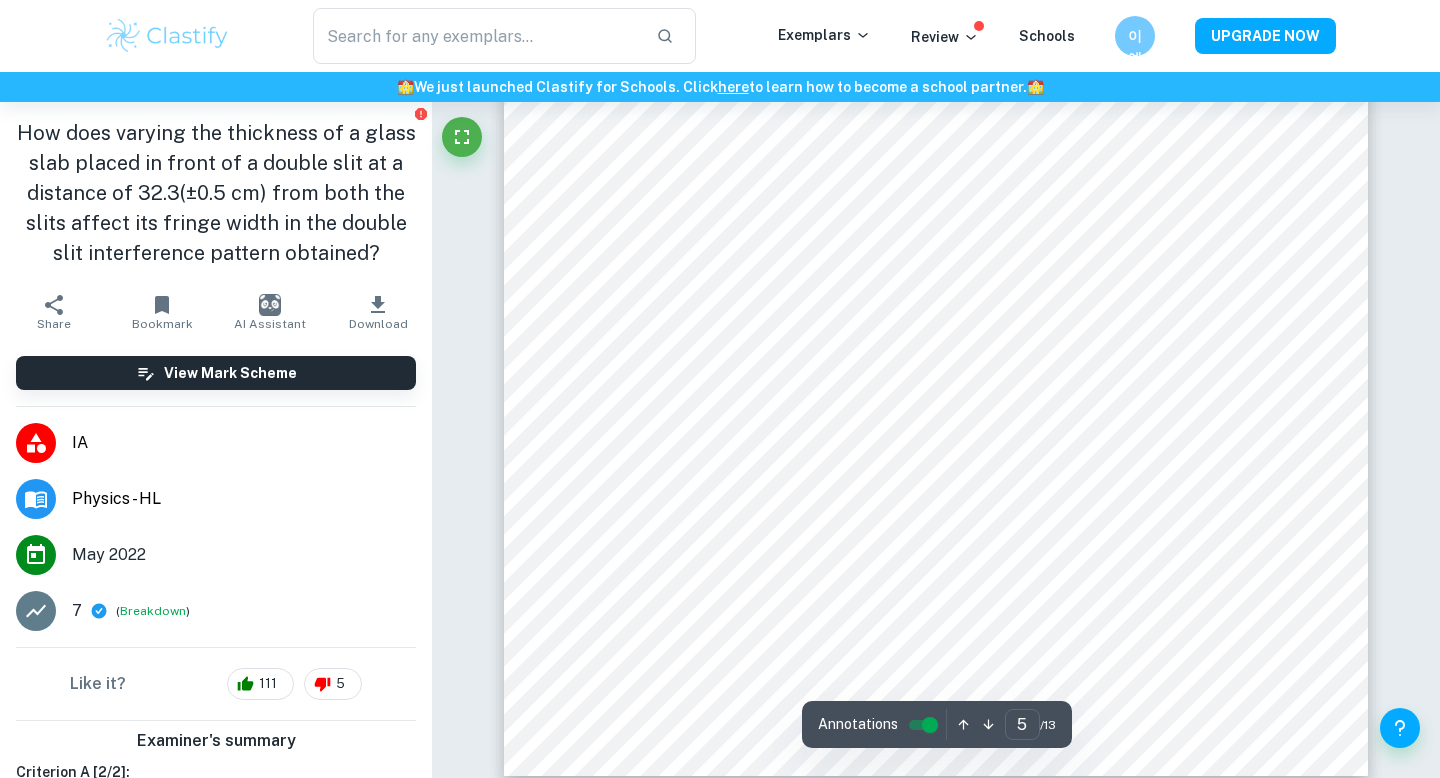 scroll, scrollTop: 5284, scrollLeft: 0, axis: vertical 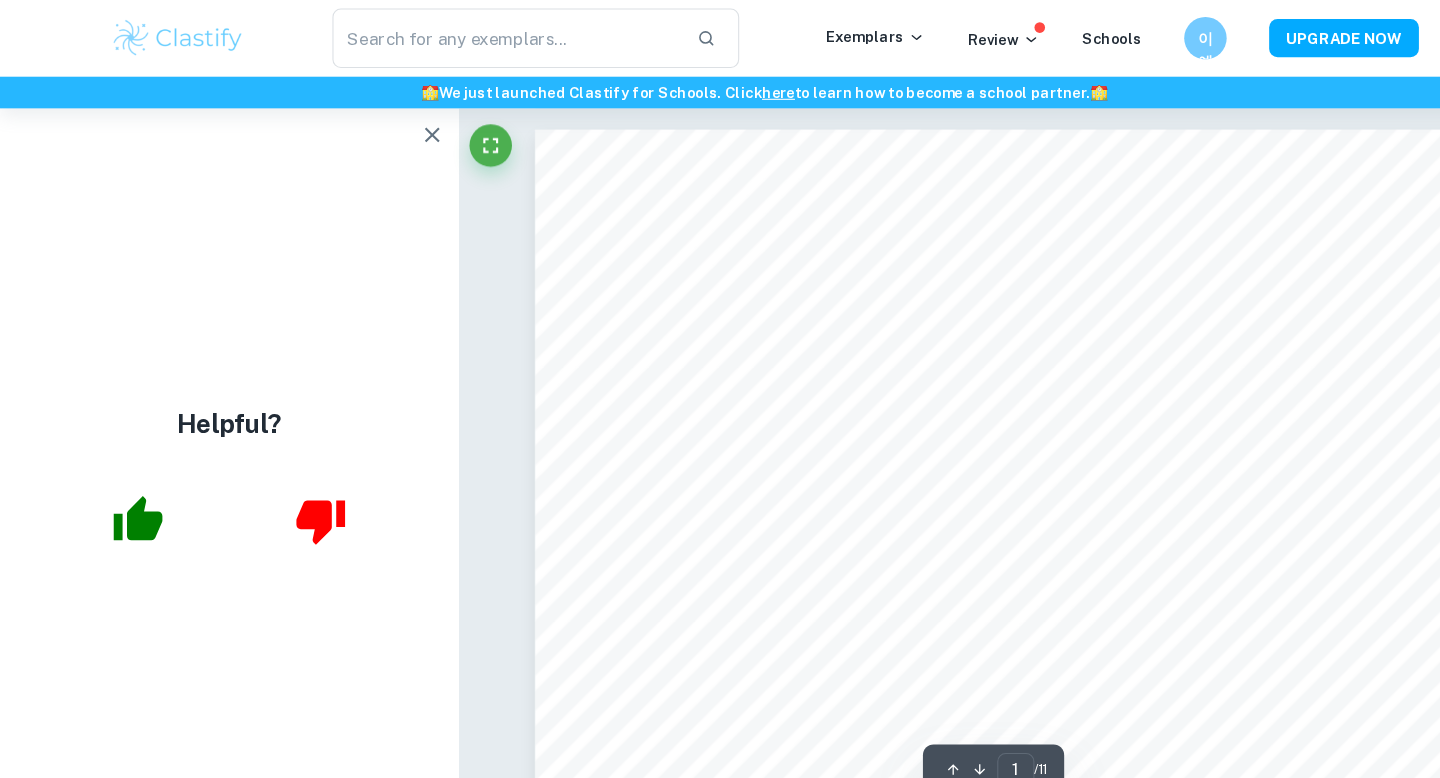 click 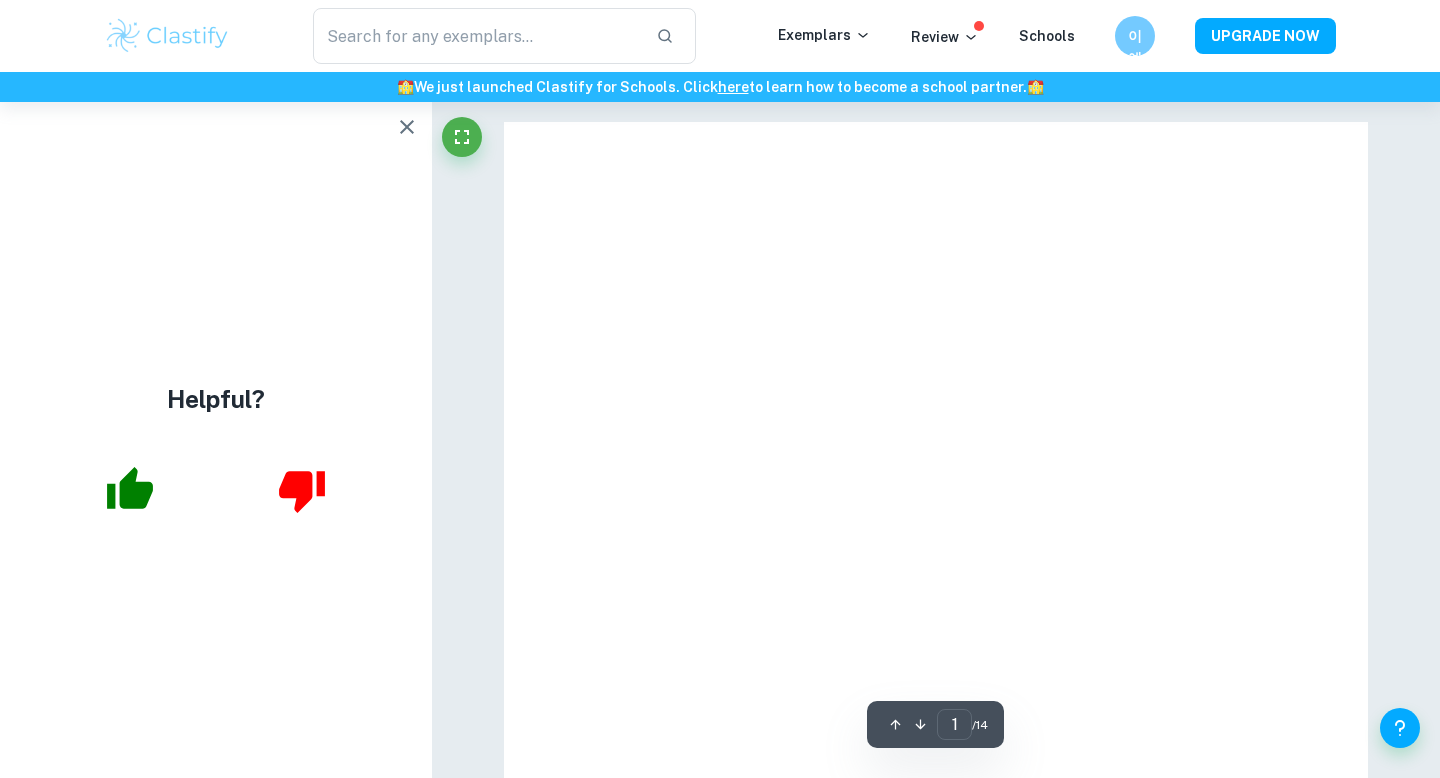 scroll, scrollTop: 0, scrollLeft: 0, axis: both 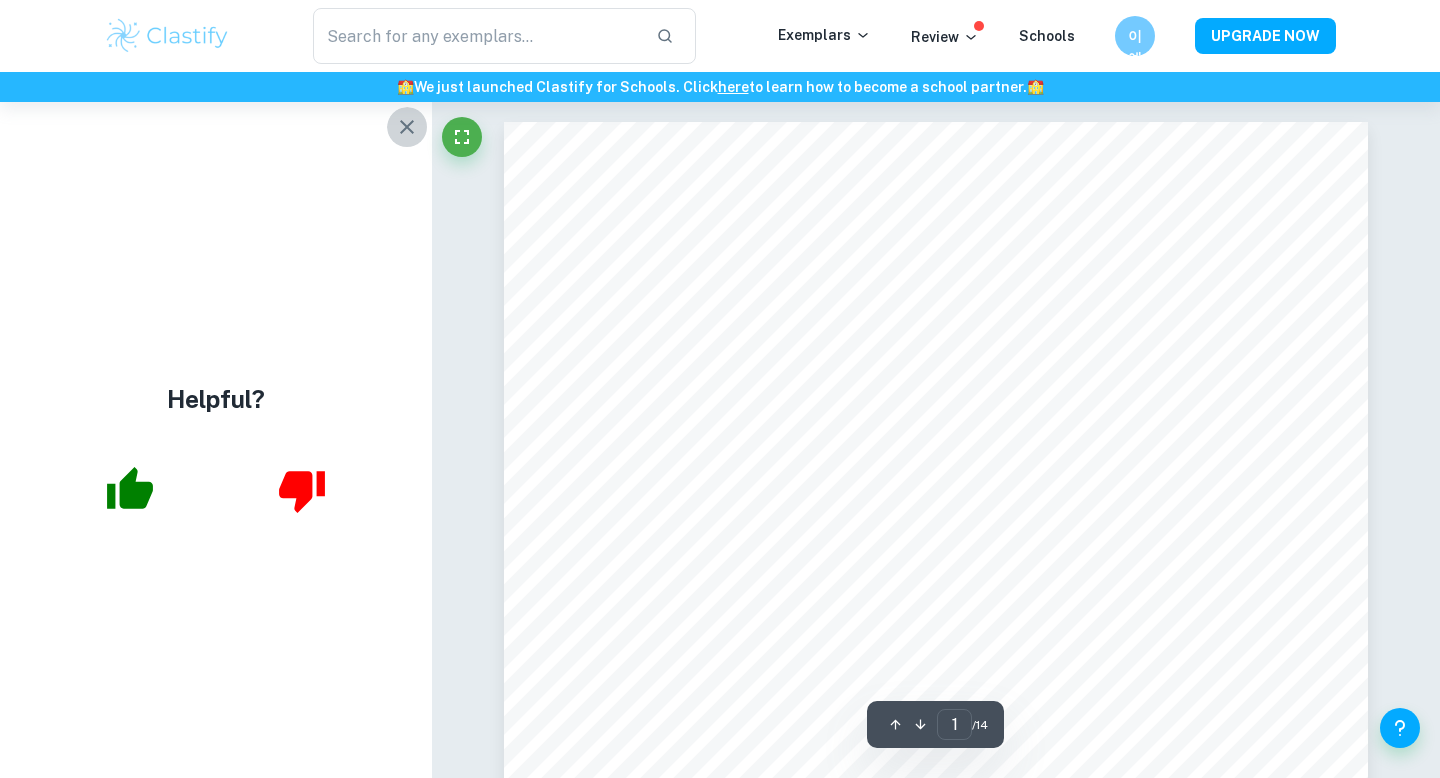 click 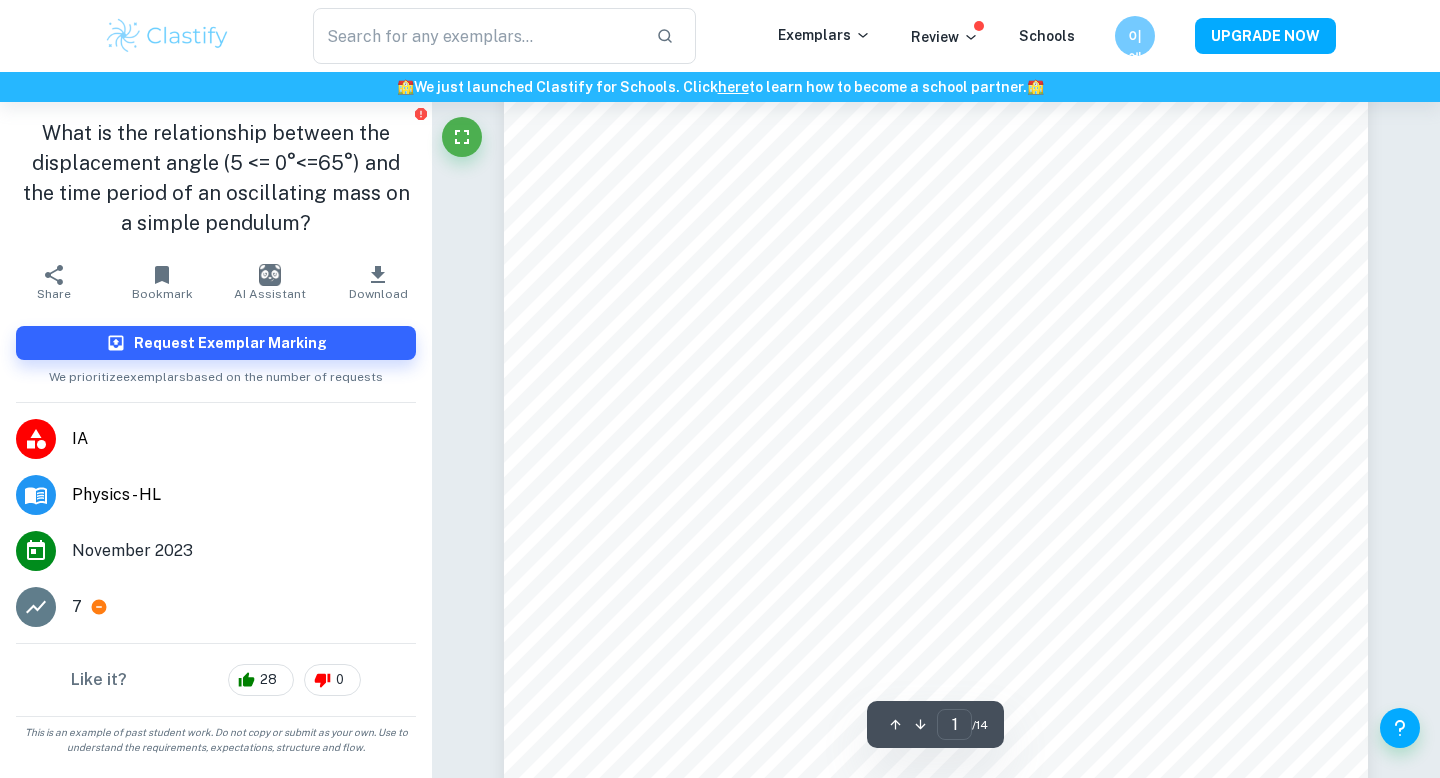 scroll, scrollTop: 273, scrollLeft: 0, axis: vertical 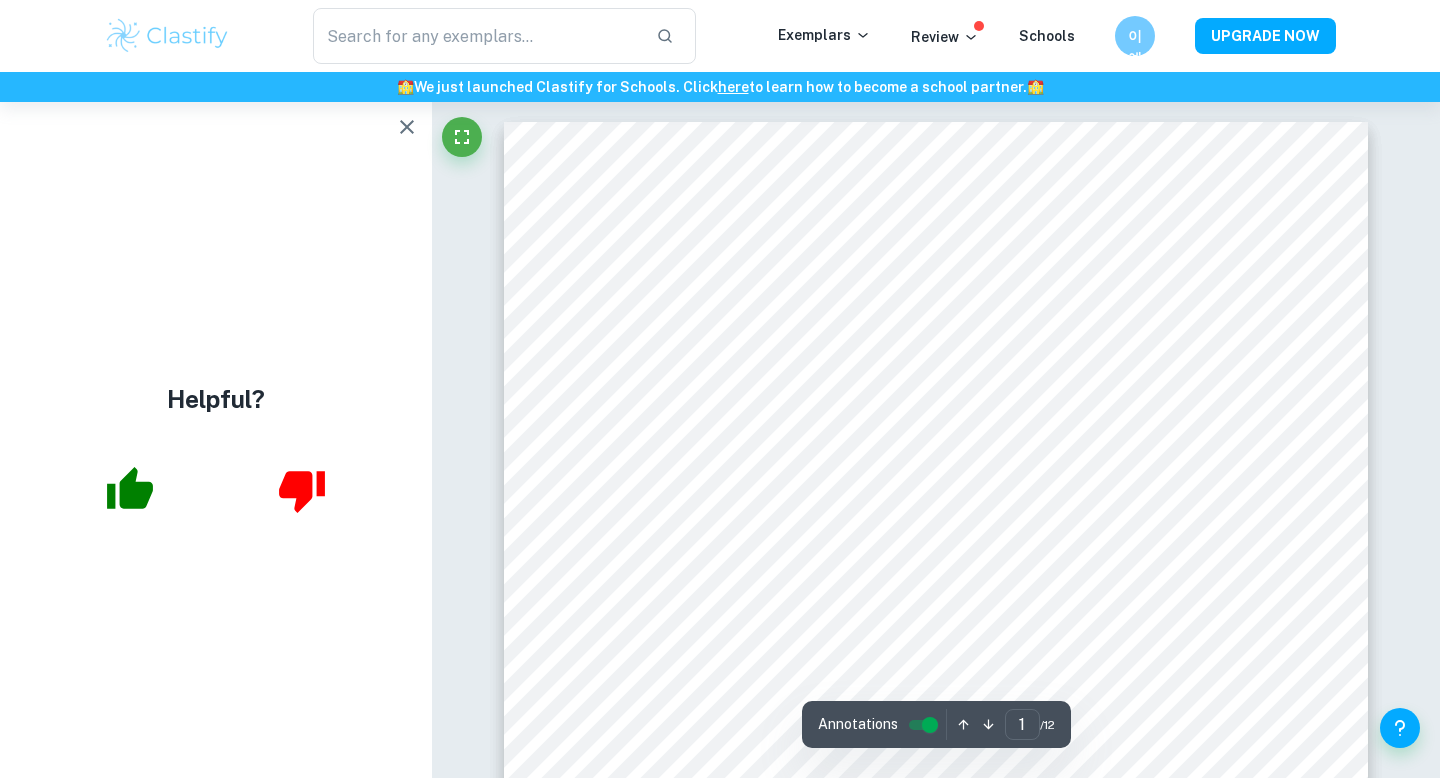 click on "Helpful?" at bounding box center [216, 440] 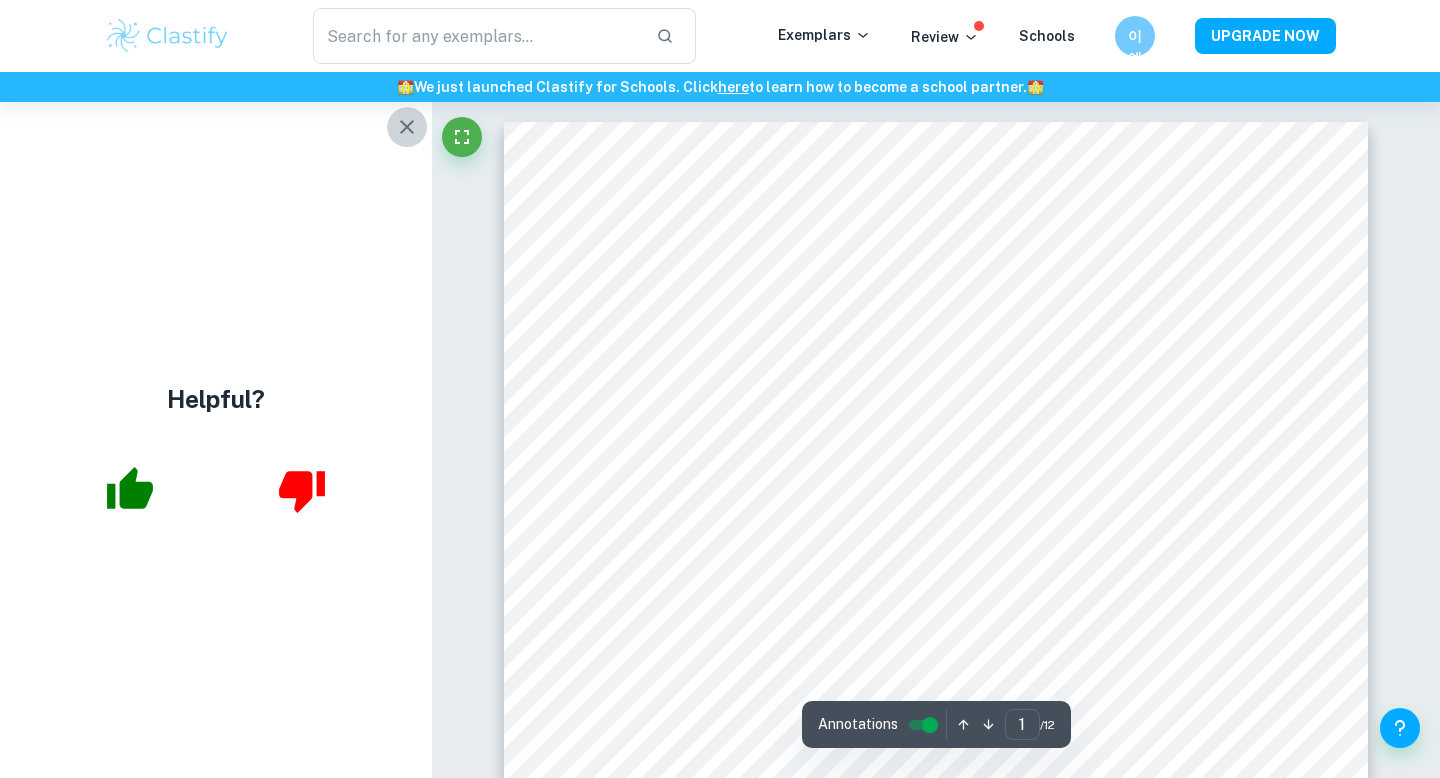 click 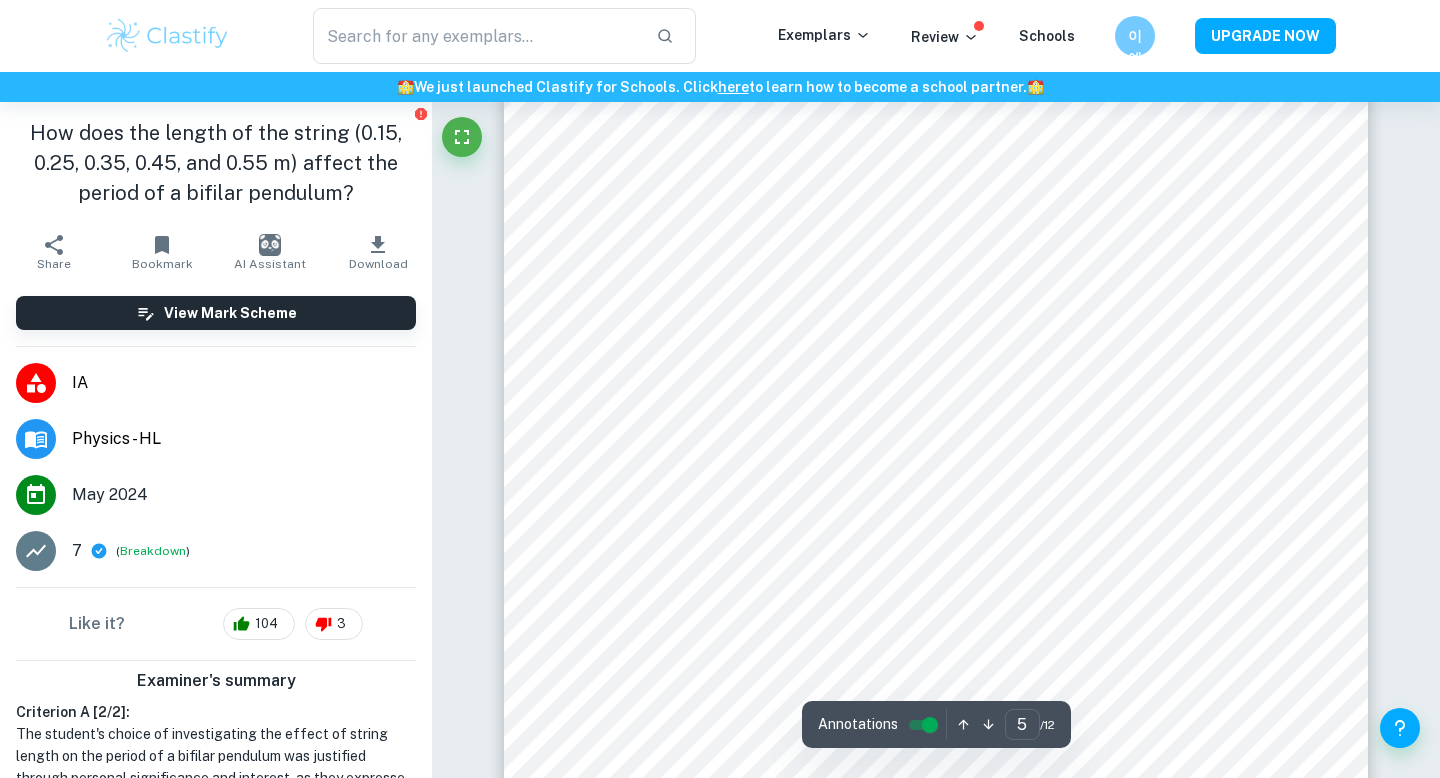 scroll, scrollTop: 5462, scrollLeft: 0, axis: vertical 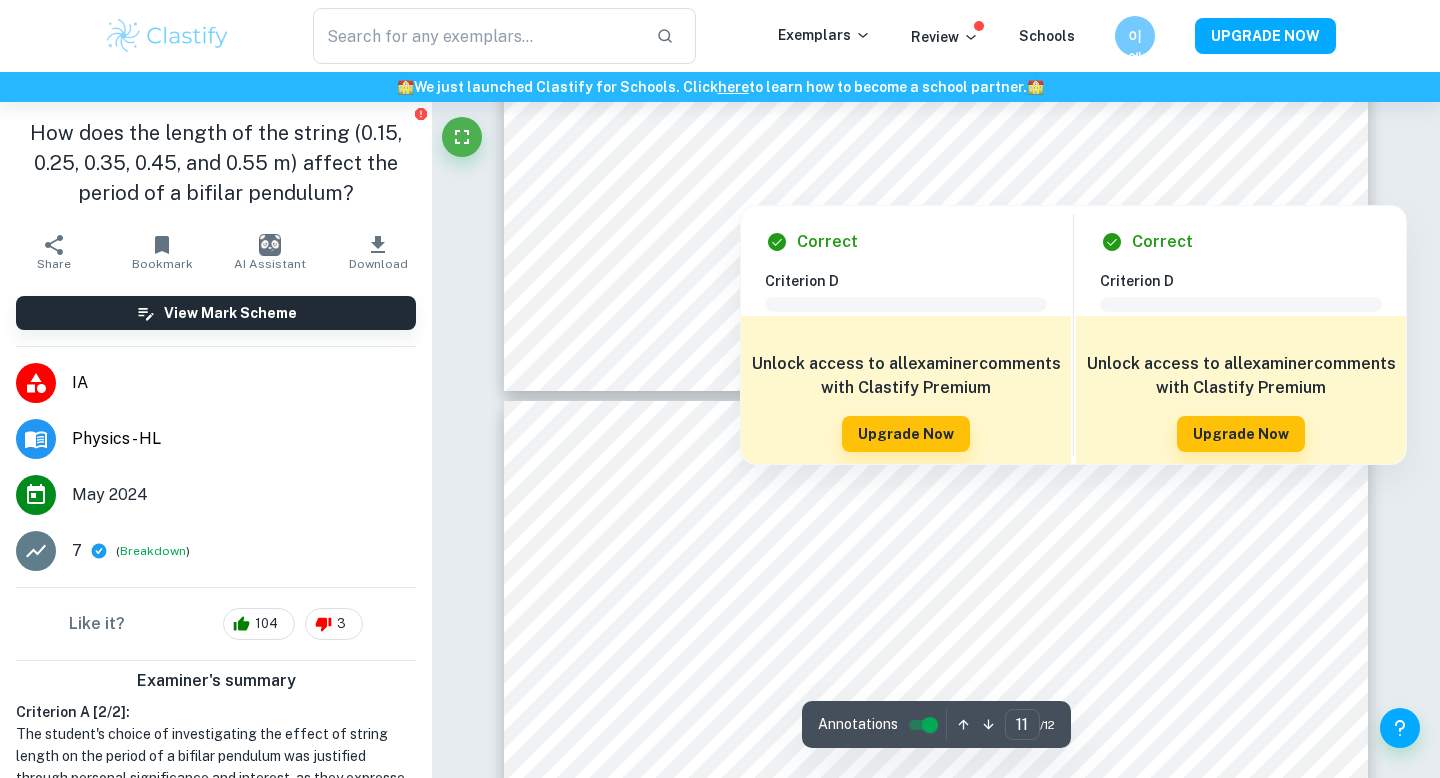 type on "12" 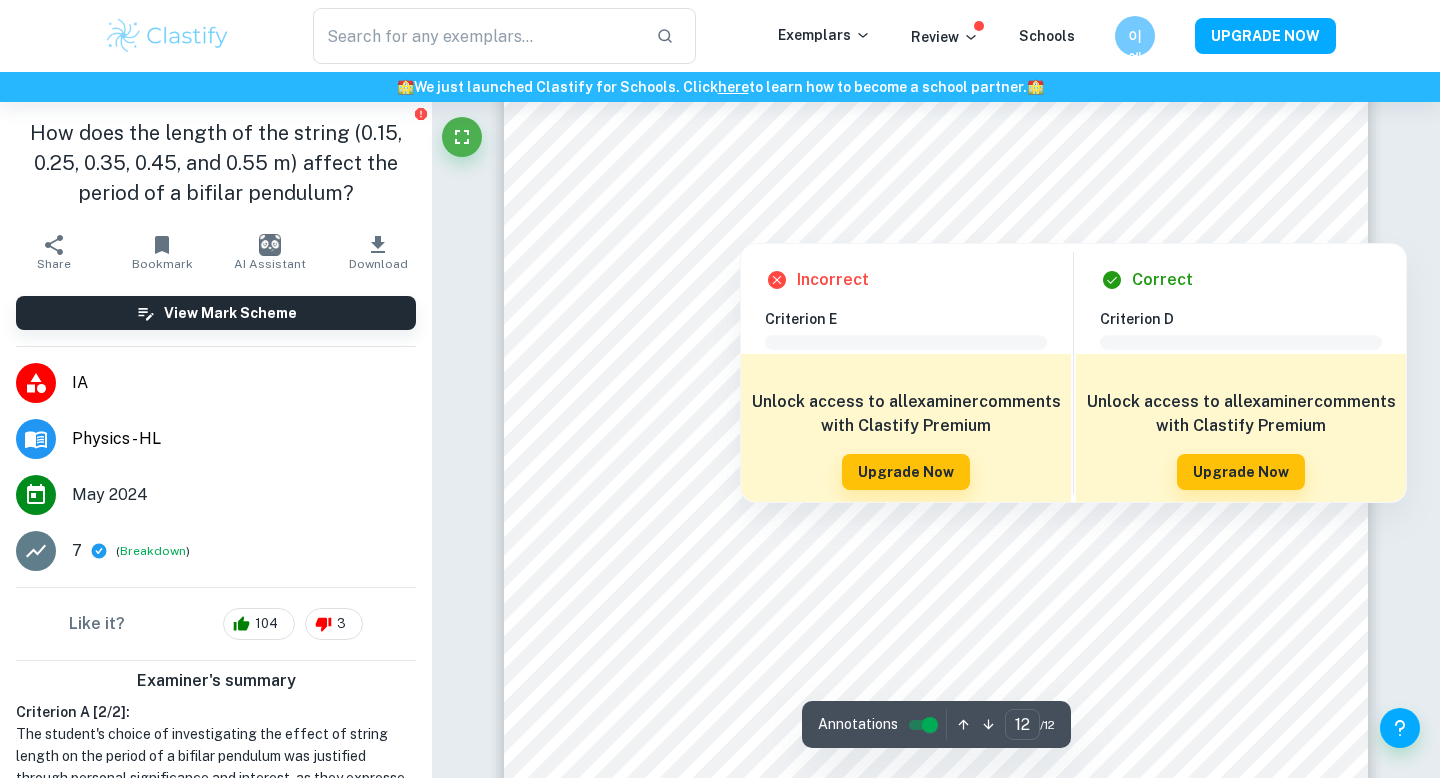scroll, scrollTop: 14290, scrollLeft: 0, axis: vertical 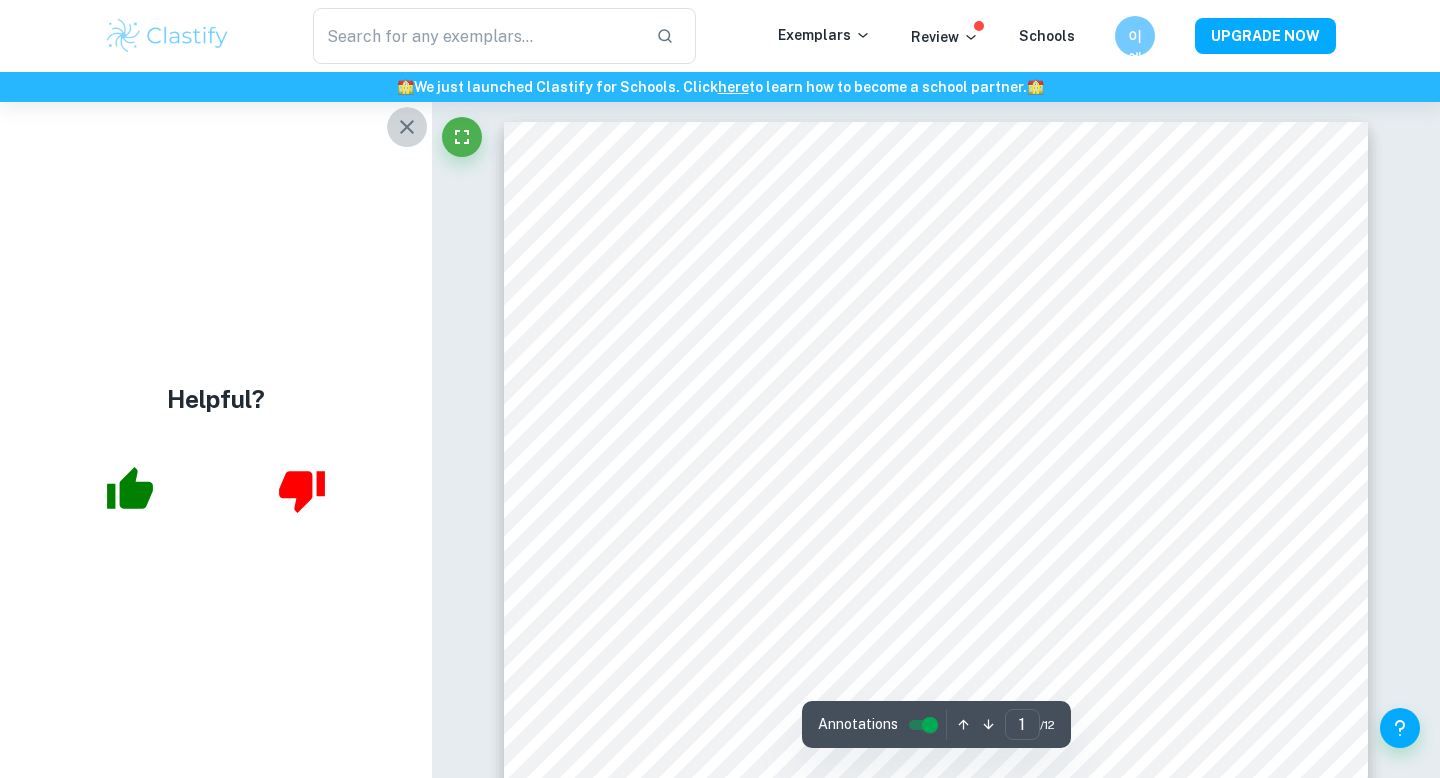click 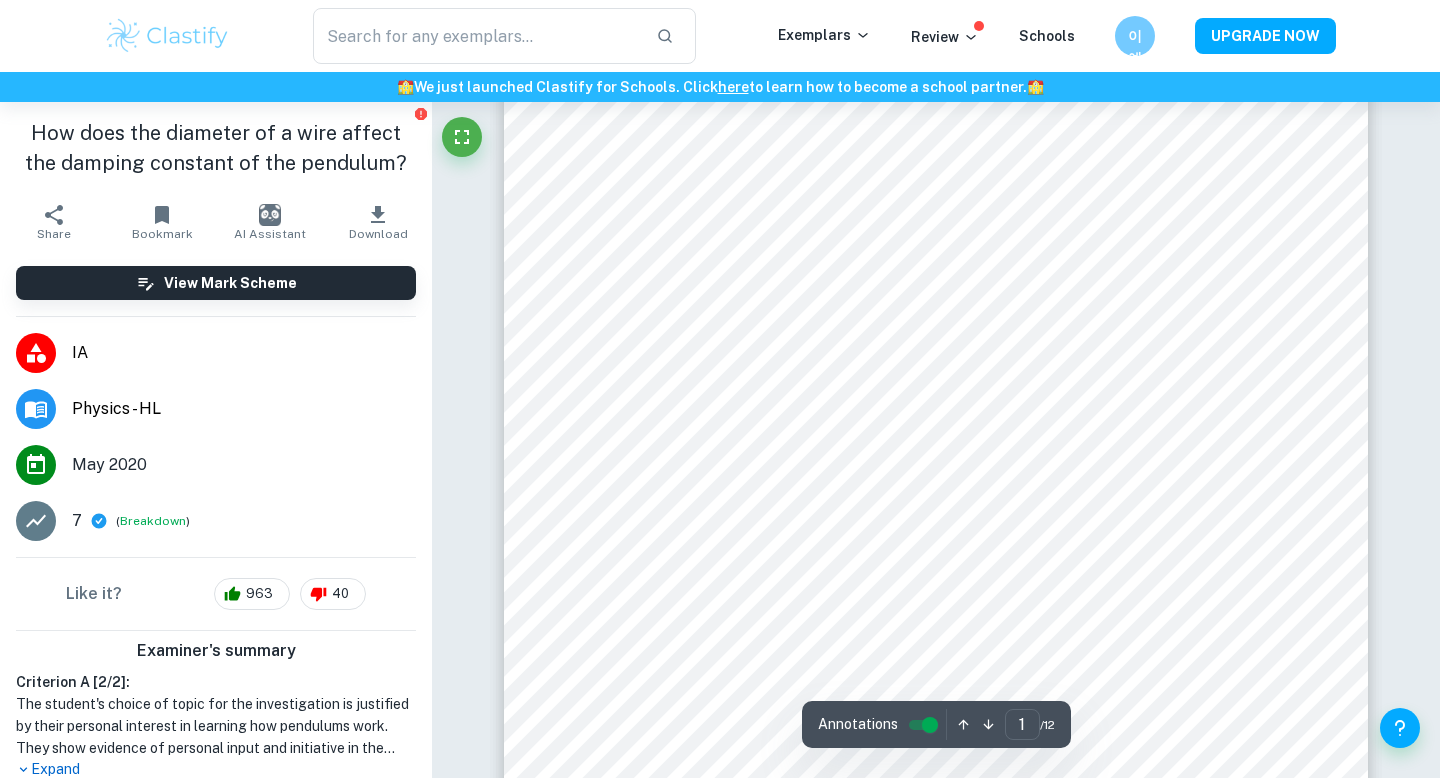 scroll, scrollTop: 60, scrollLeft: 0, axis: vertical 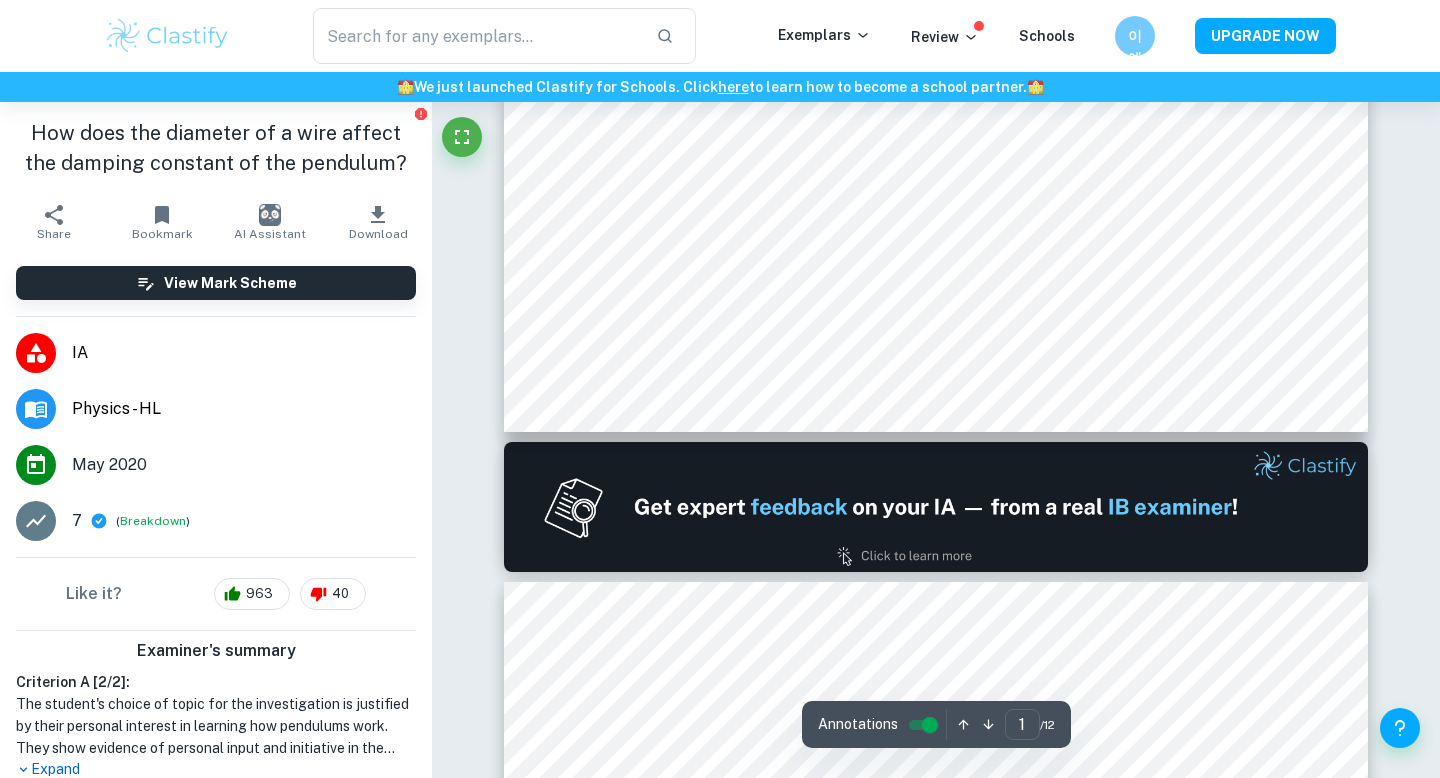 type on "2" 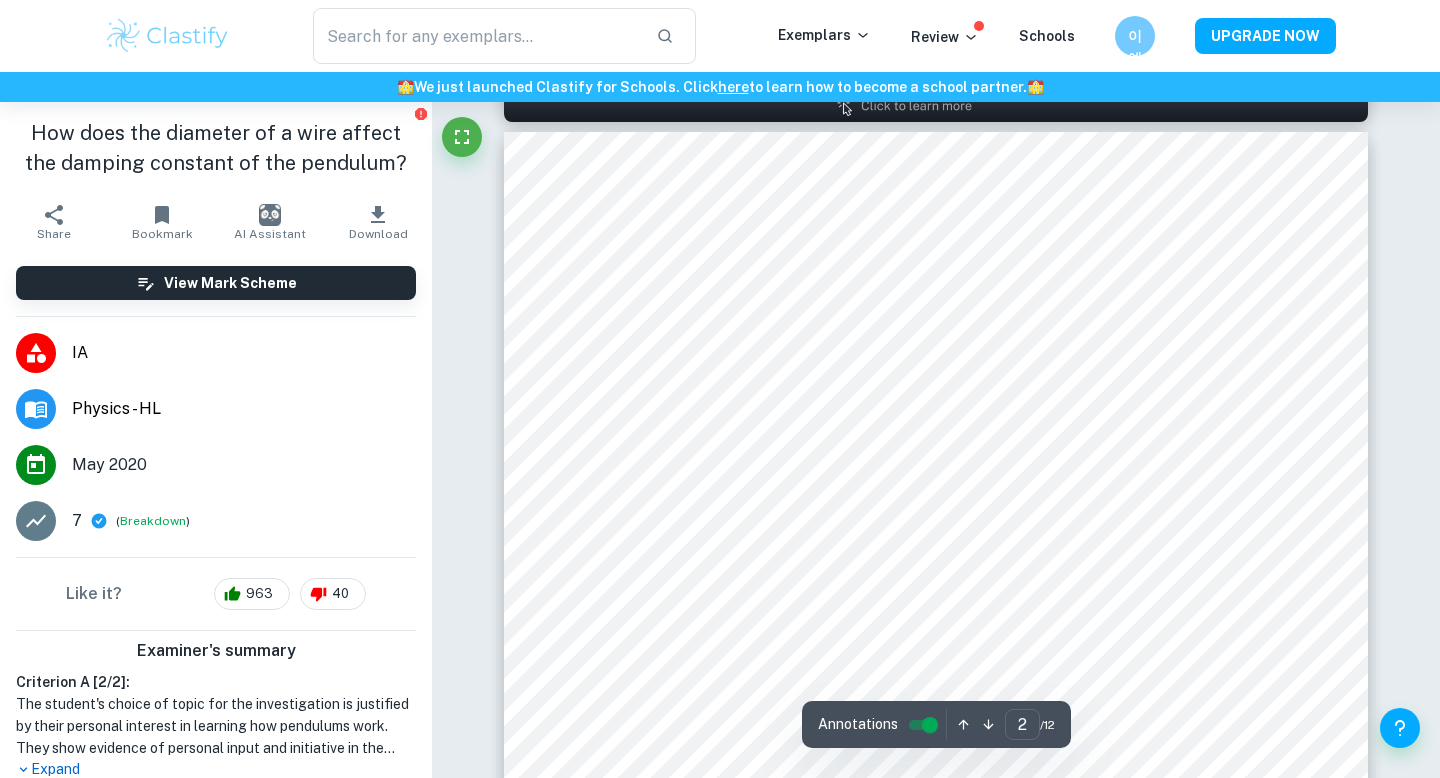 scroll, scrollTop: 1890, scrollLeft: 0, axis: vertical 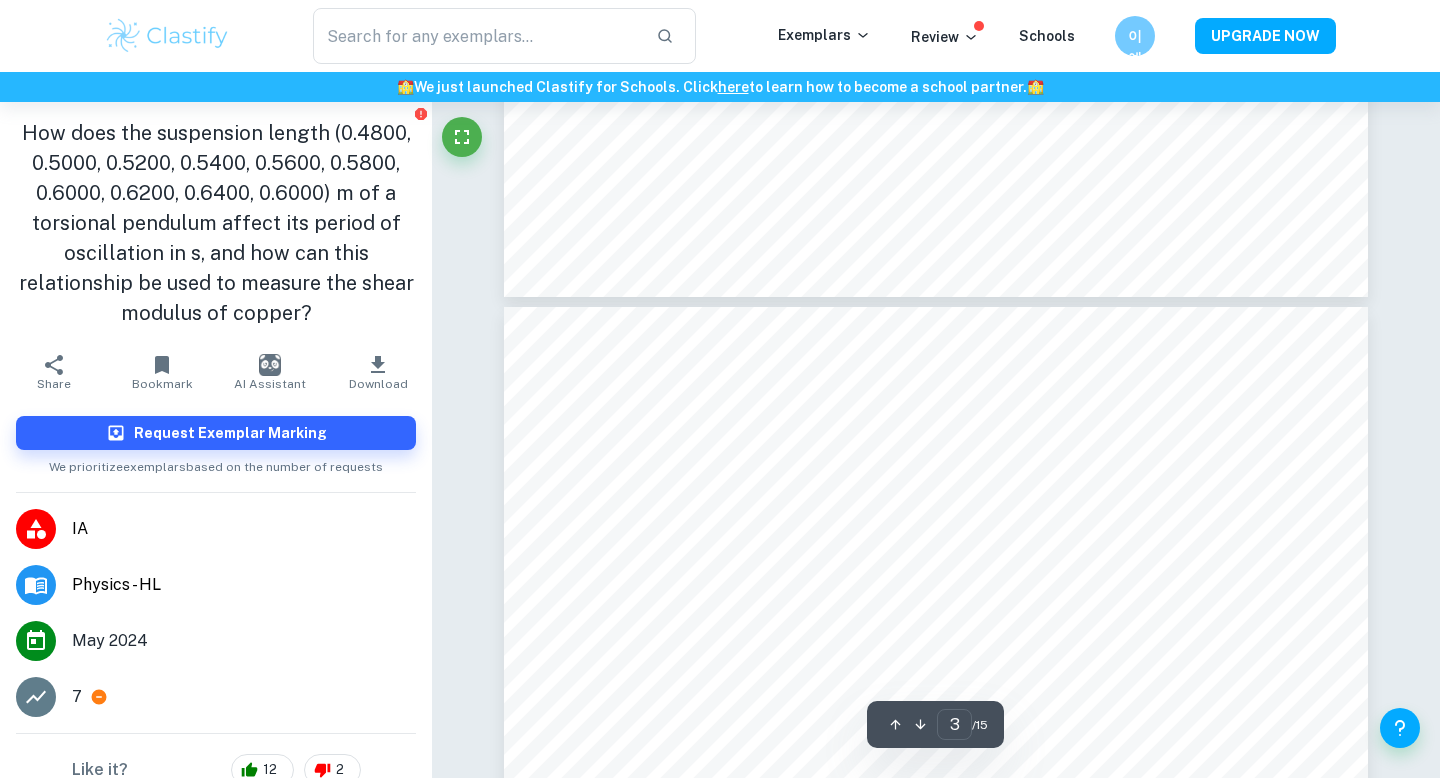 type on "4" 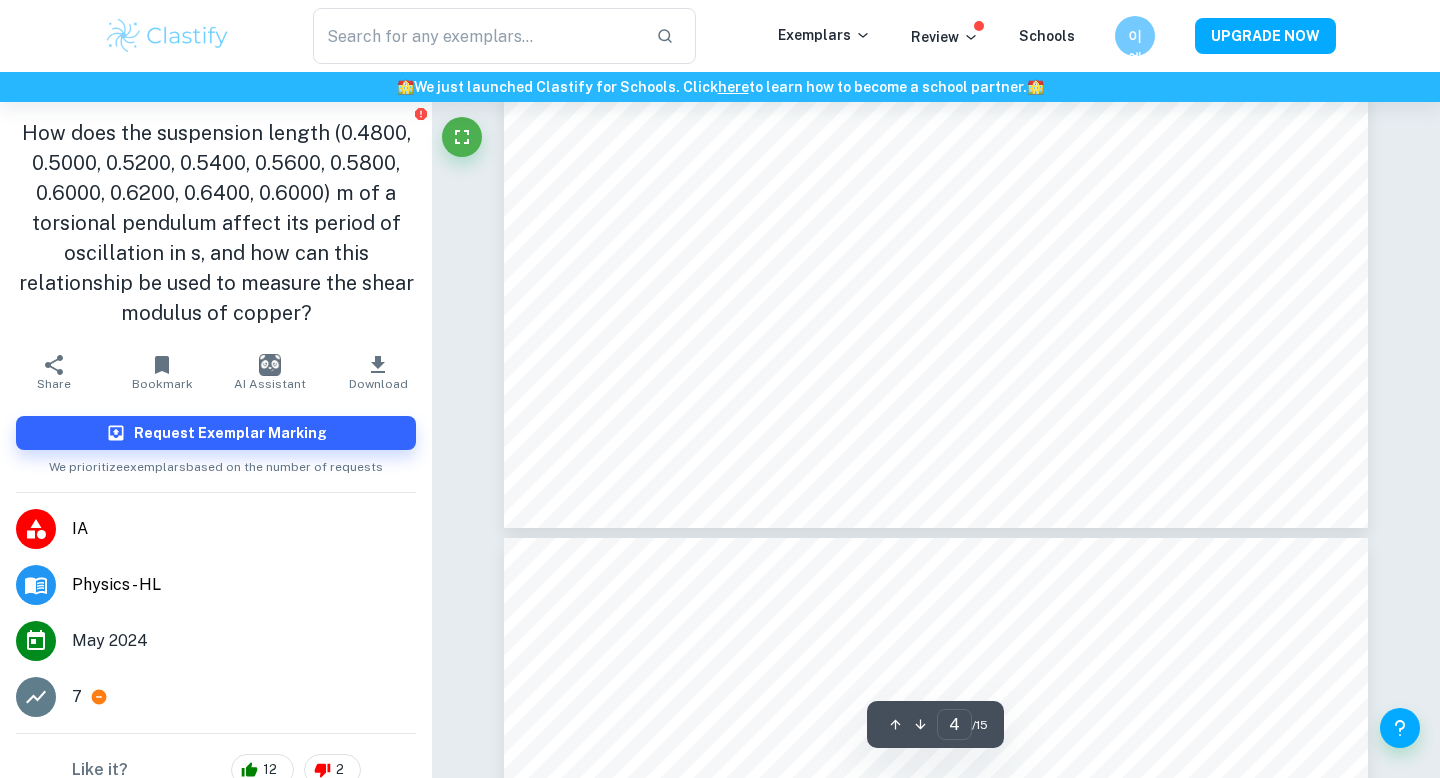 scroll, scrollTop: 4789, scrollLeft: 0, axis: vertical 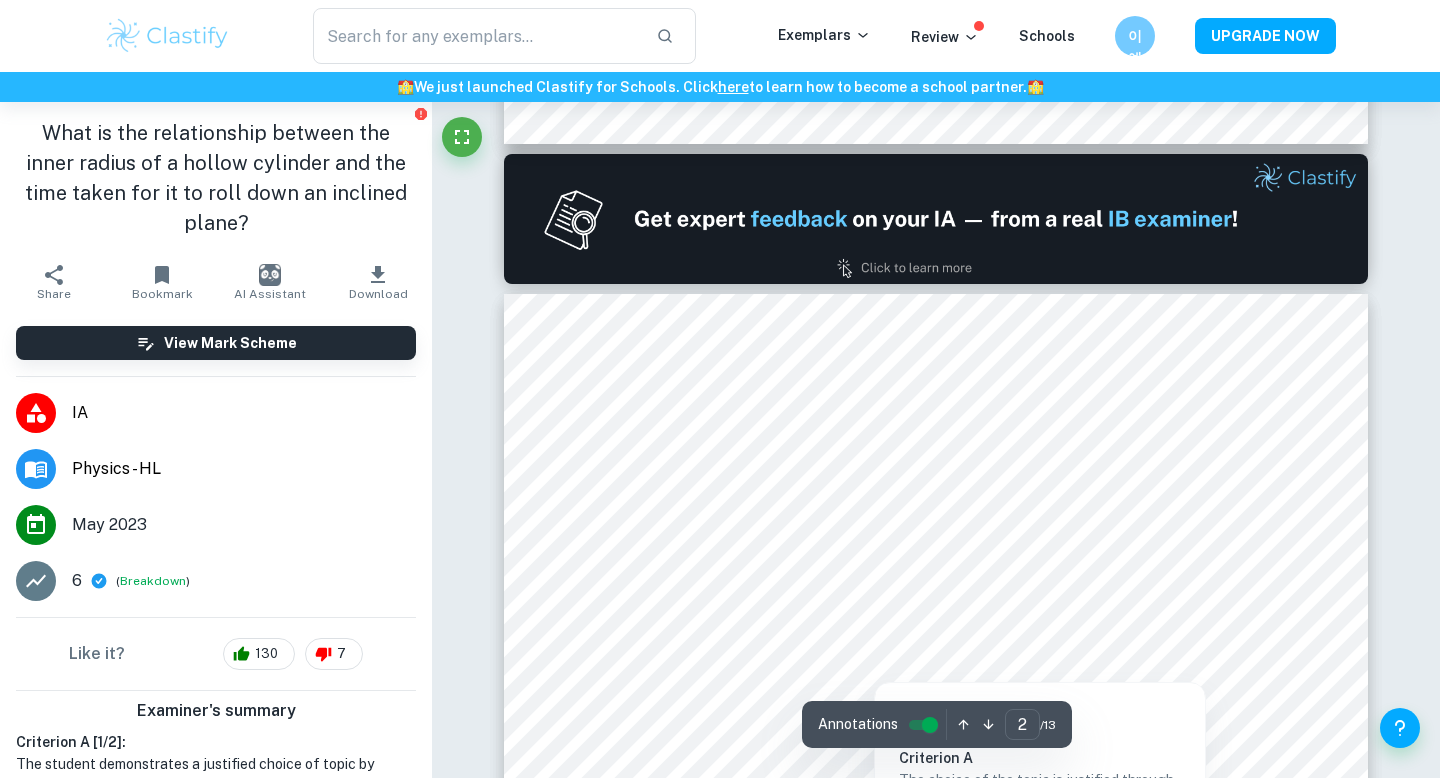 type on "1" 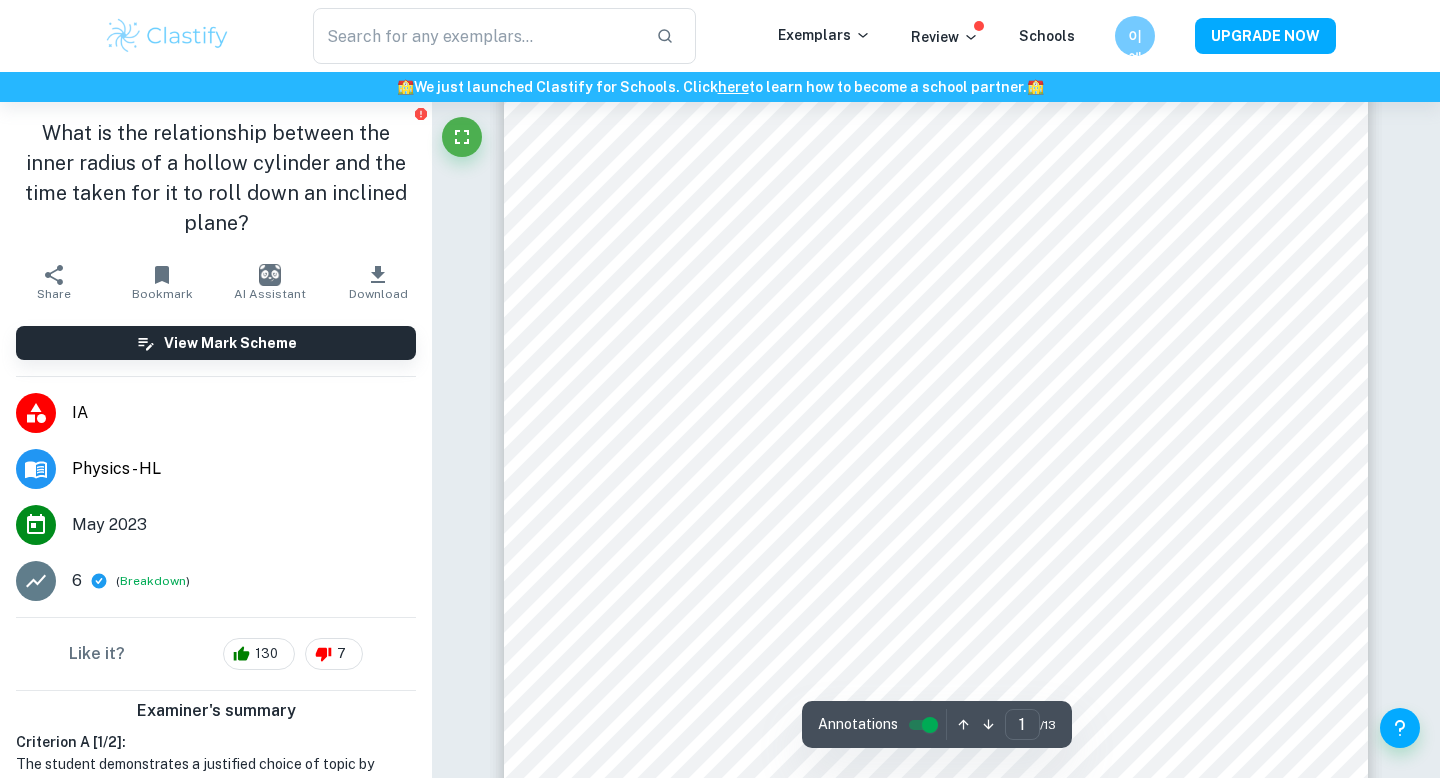 scroll, scrollTop: 365, scrollLeft: 0, axis: vertical 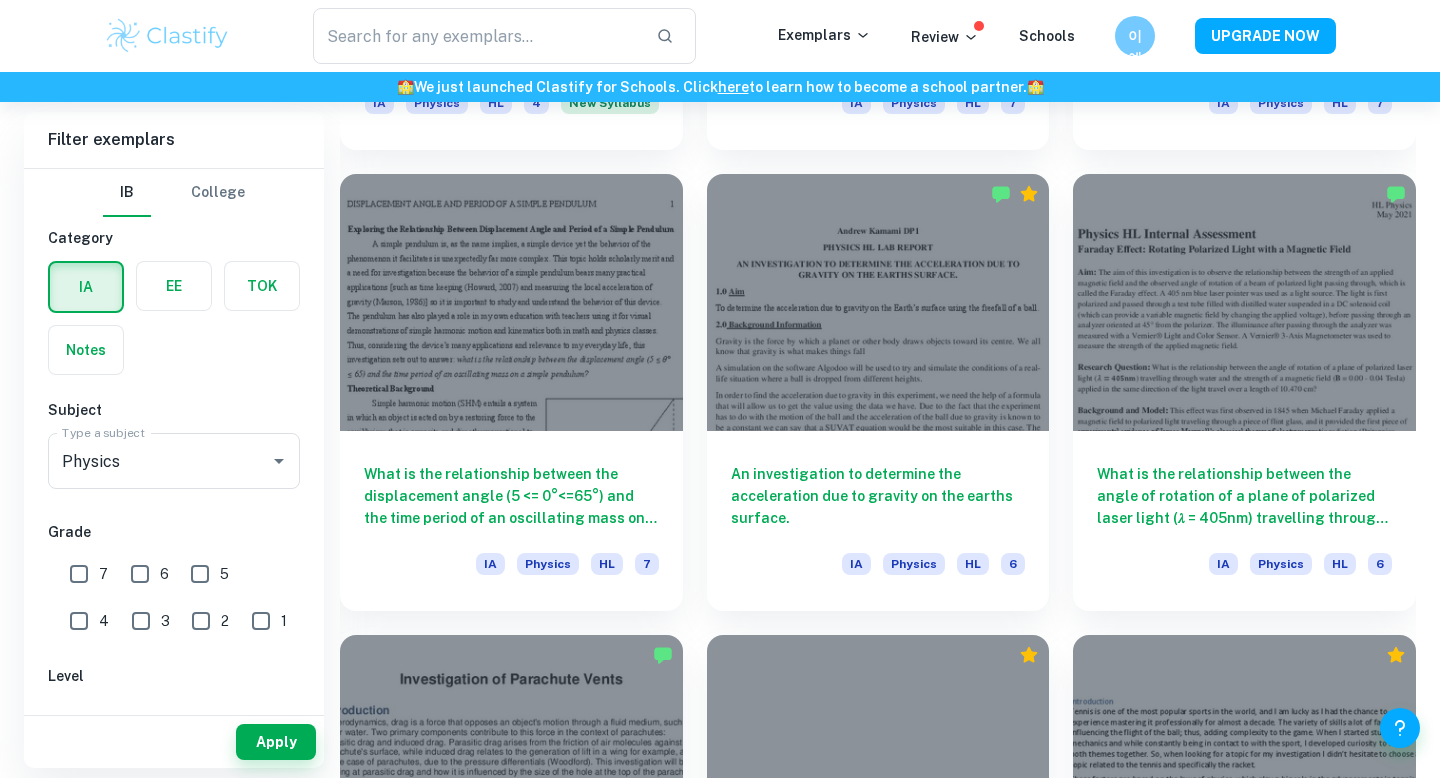 click on "An investigation to determine the acceleration due to gravity on the earths surface.  IA Physics HL 6" at bounding box center [866, 380] 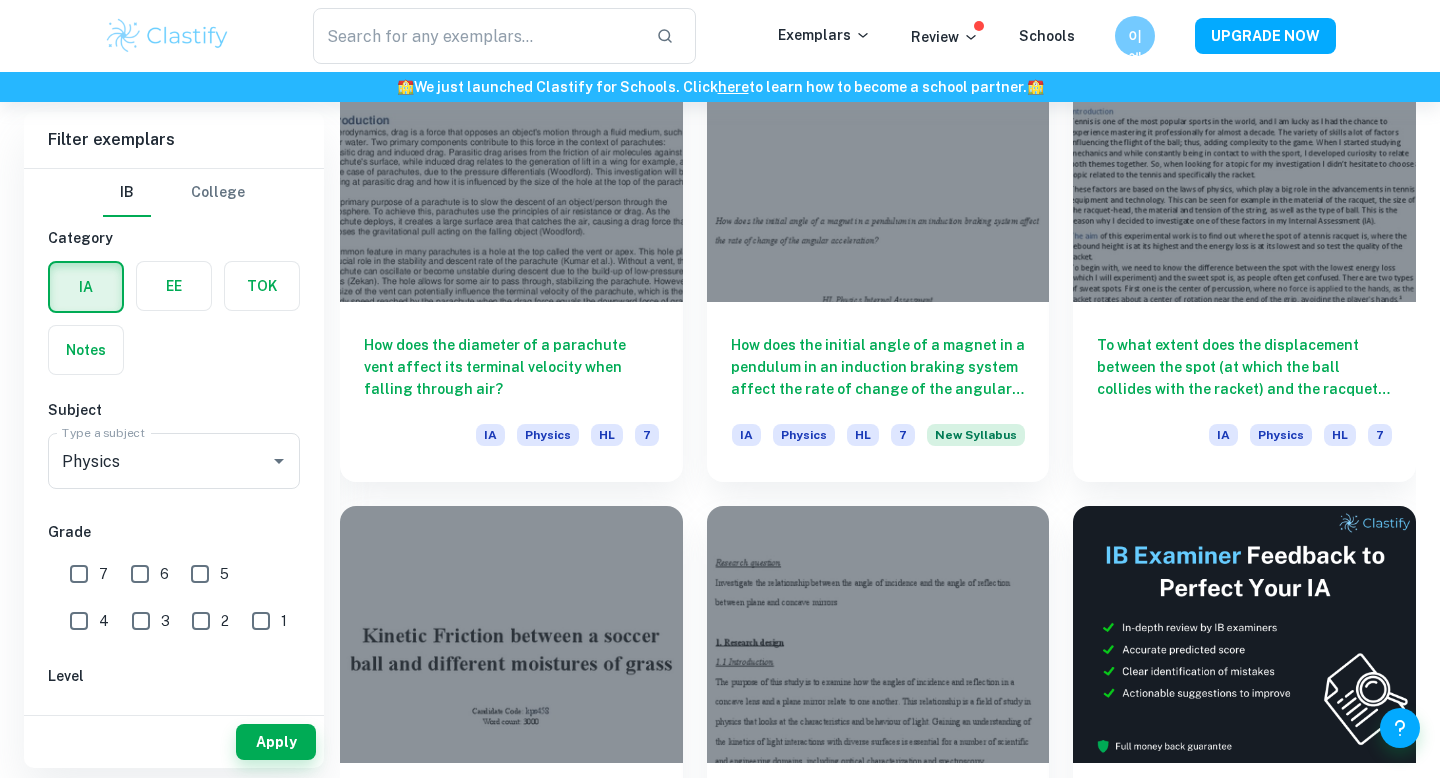 scroll, scrollTop: 7607, scrollLeft: 0, axis: vertical 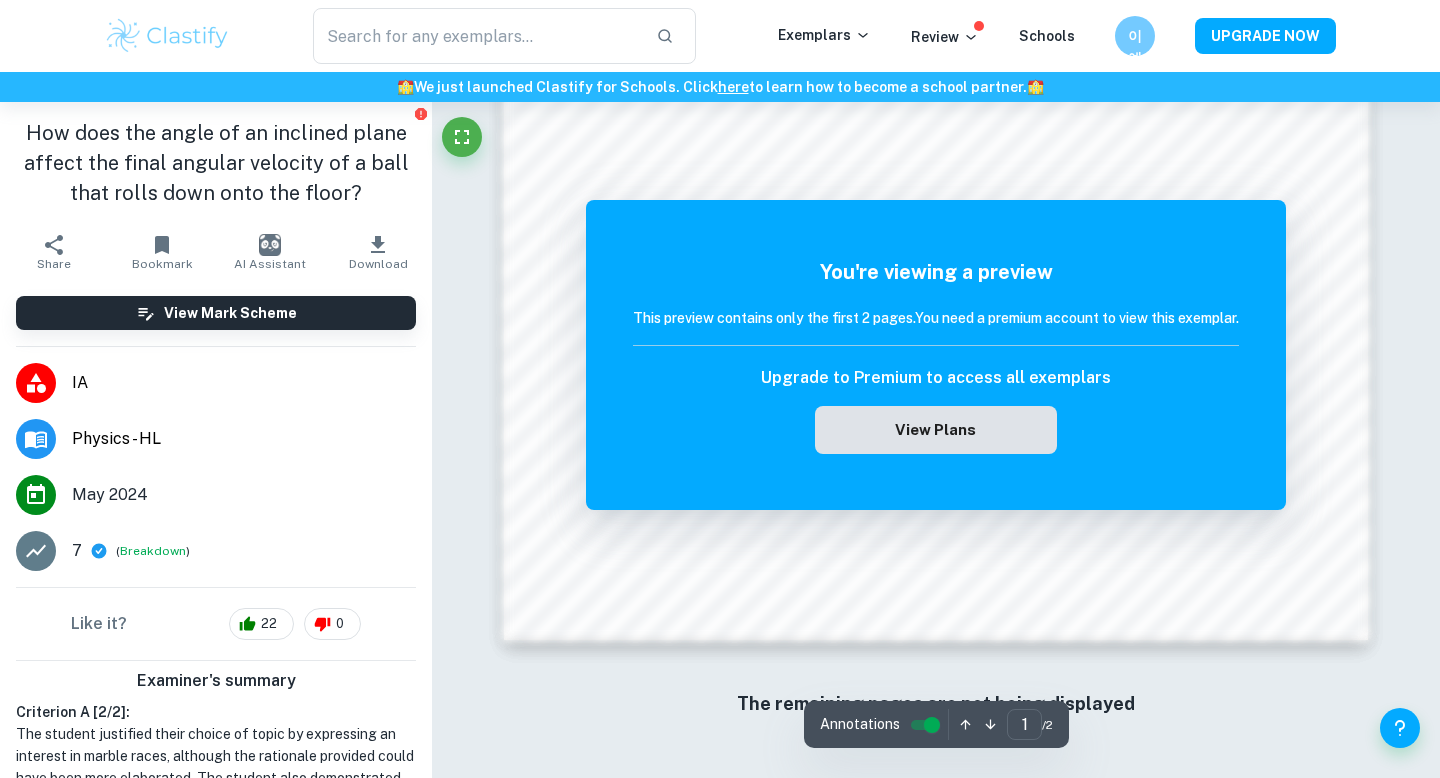 click on "View Plans" at bounding box center [936, 430] 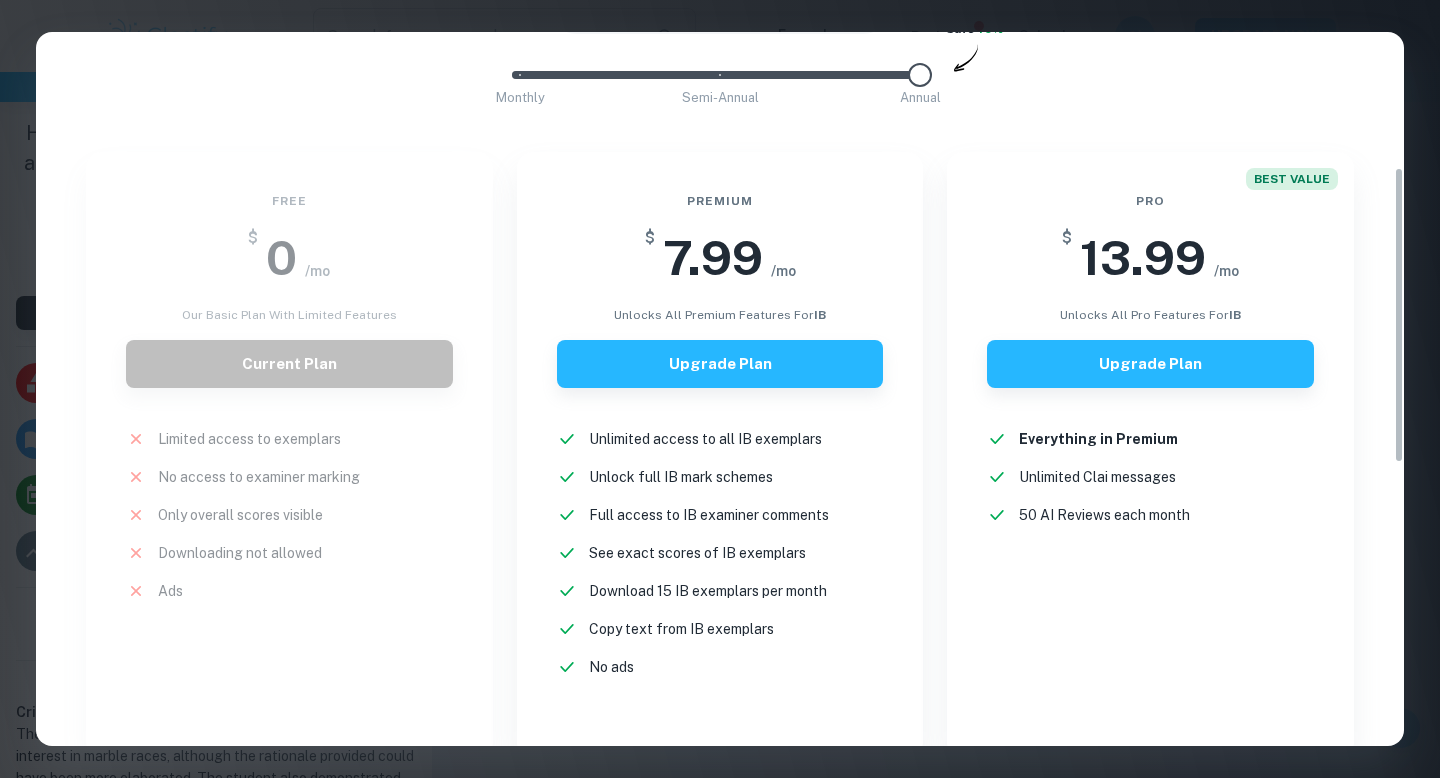scroll, scrollTop: 0, scrollLeft: 0, axis: both 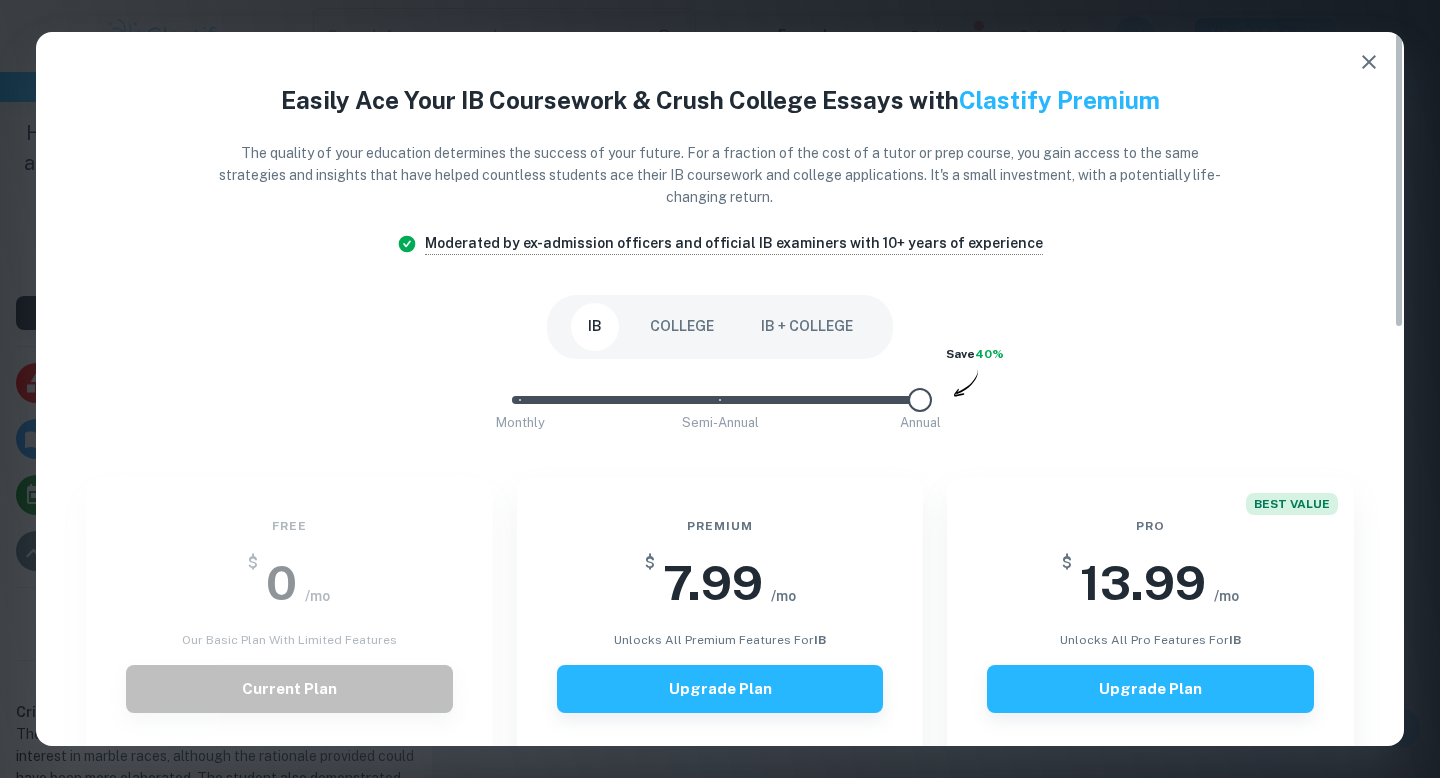 click 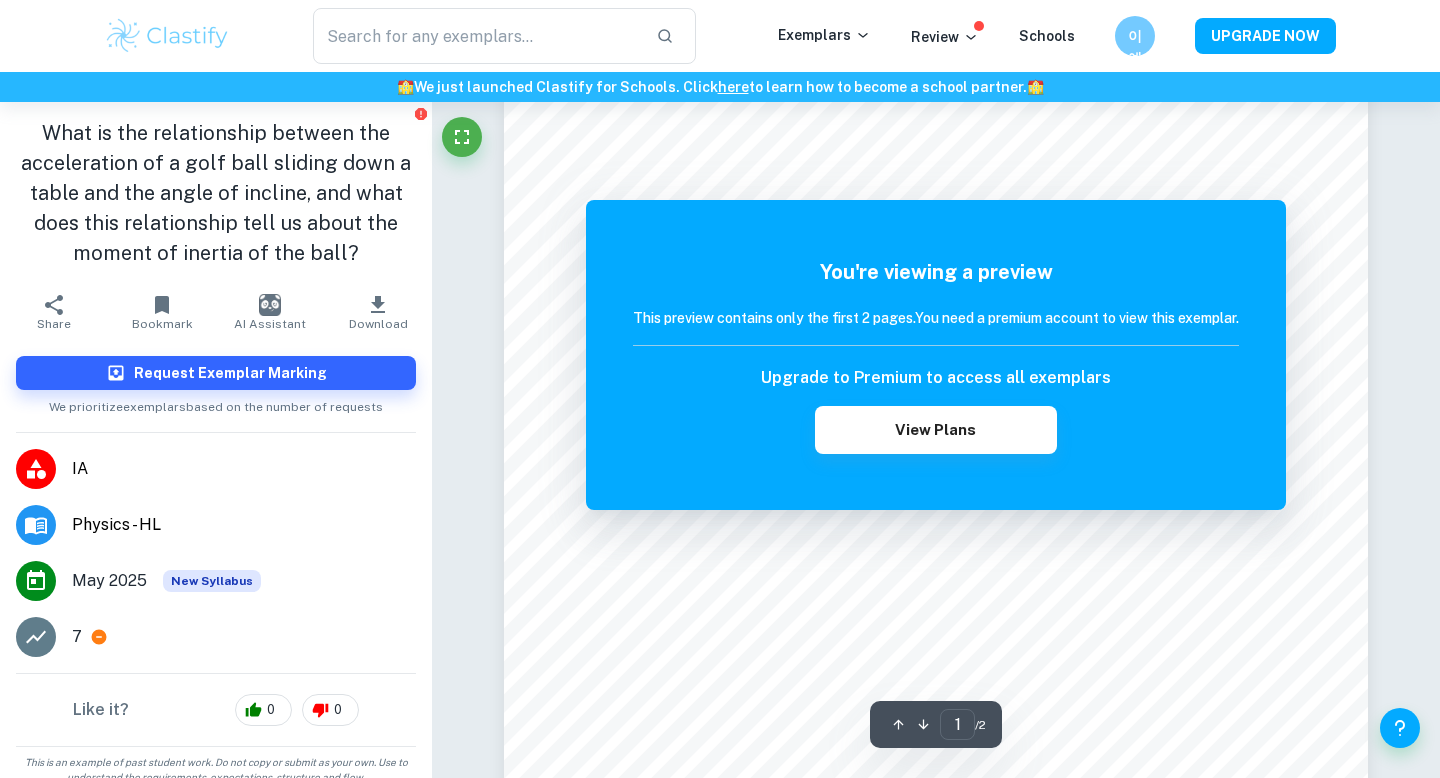 scroll, scrollTop: 353, scrollLeft: 0, axis: vertical 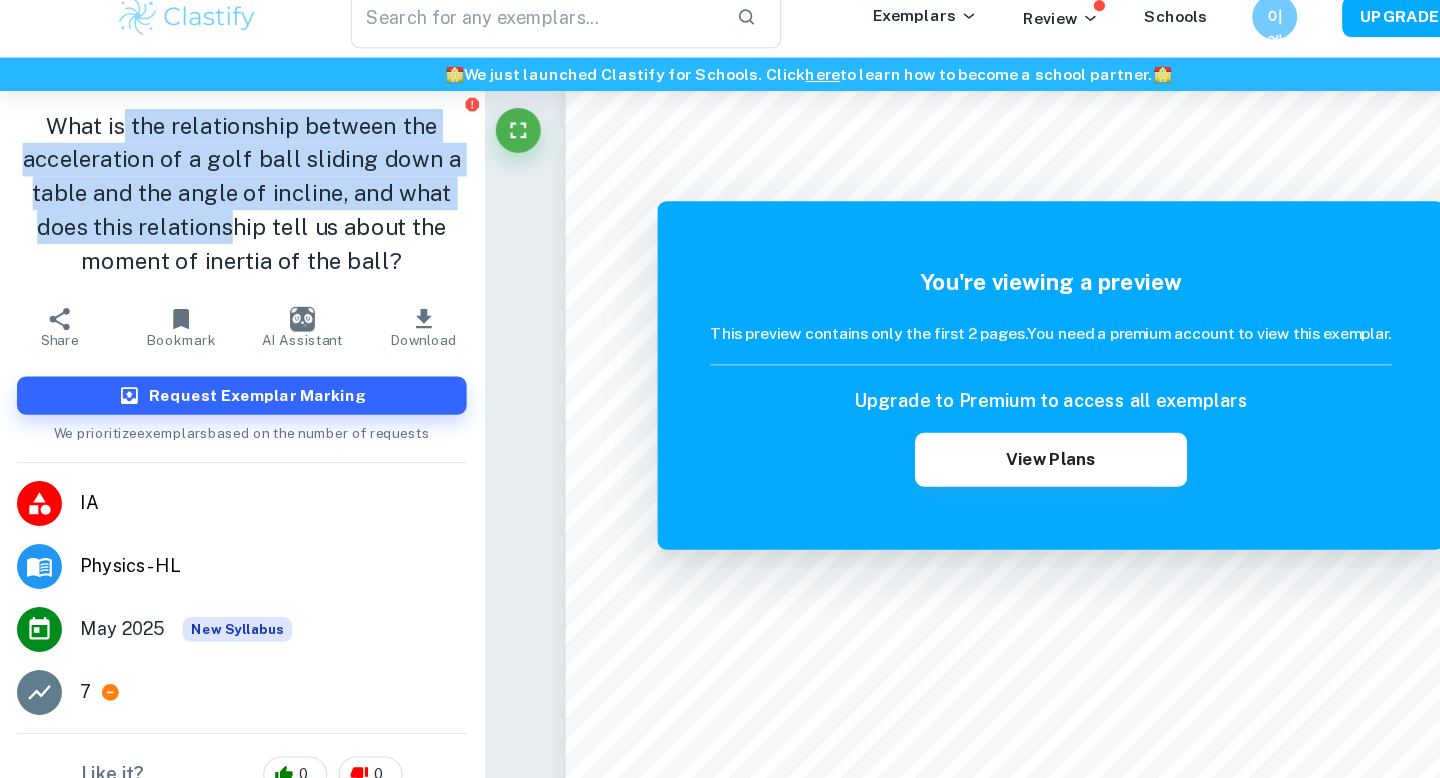 drag, startPoint x: 114, startPoint y: 143, endPoint x: 209, endPoint y: 222, distance: 123.55566 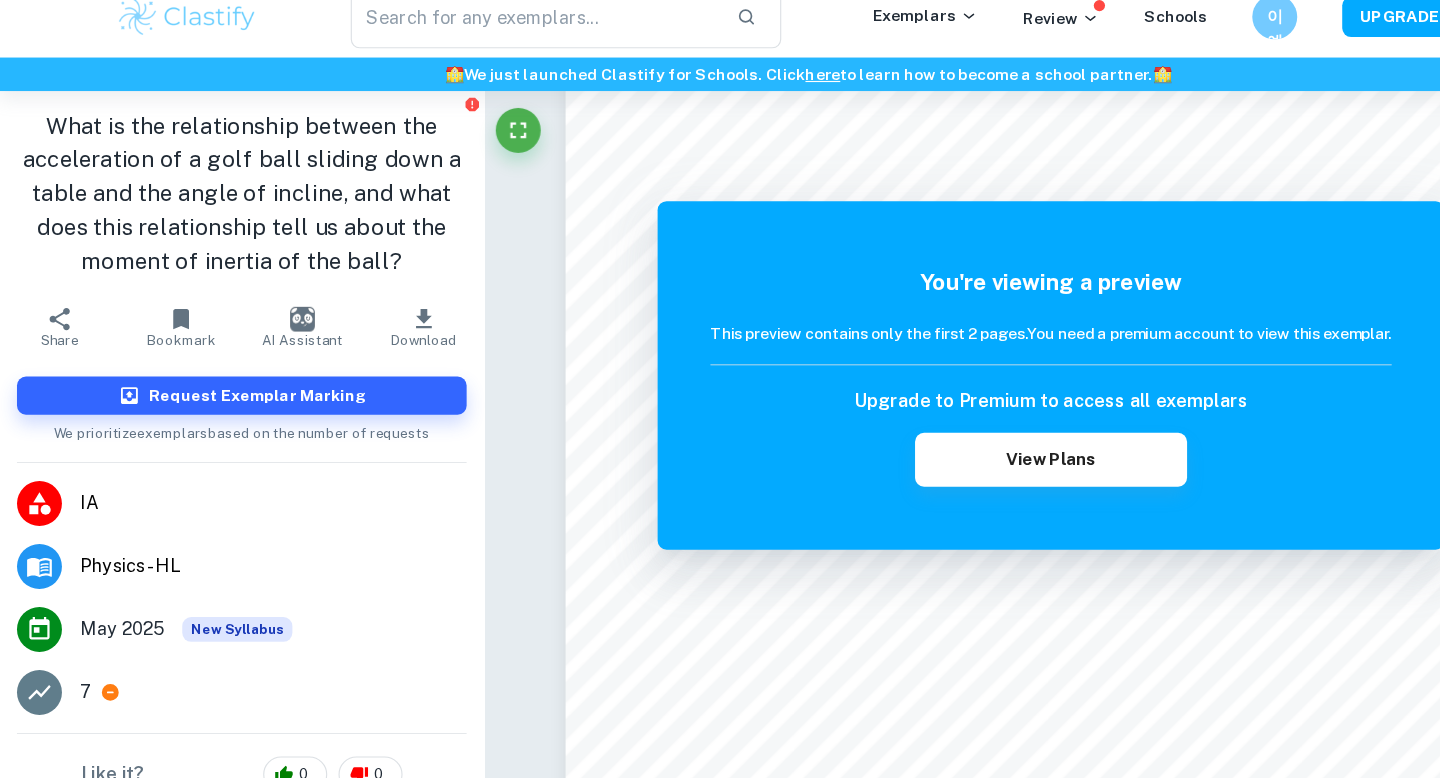 click on "What is the relationship between the acceleration of a golf ball sliding down a table and the angle of incline, and
what does this relationship tell us about the moment of inertia of the ball?" at bounding box center [216, 193] 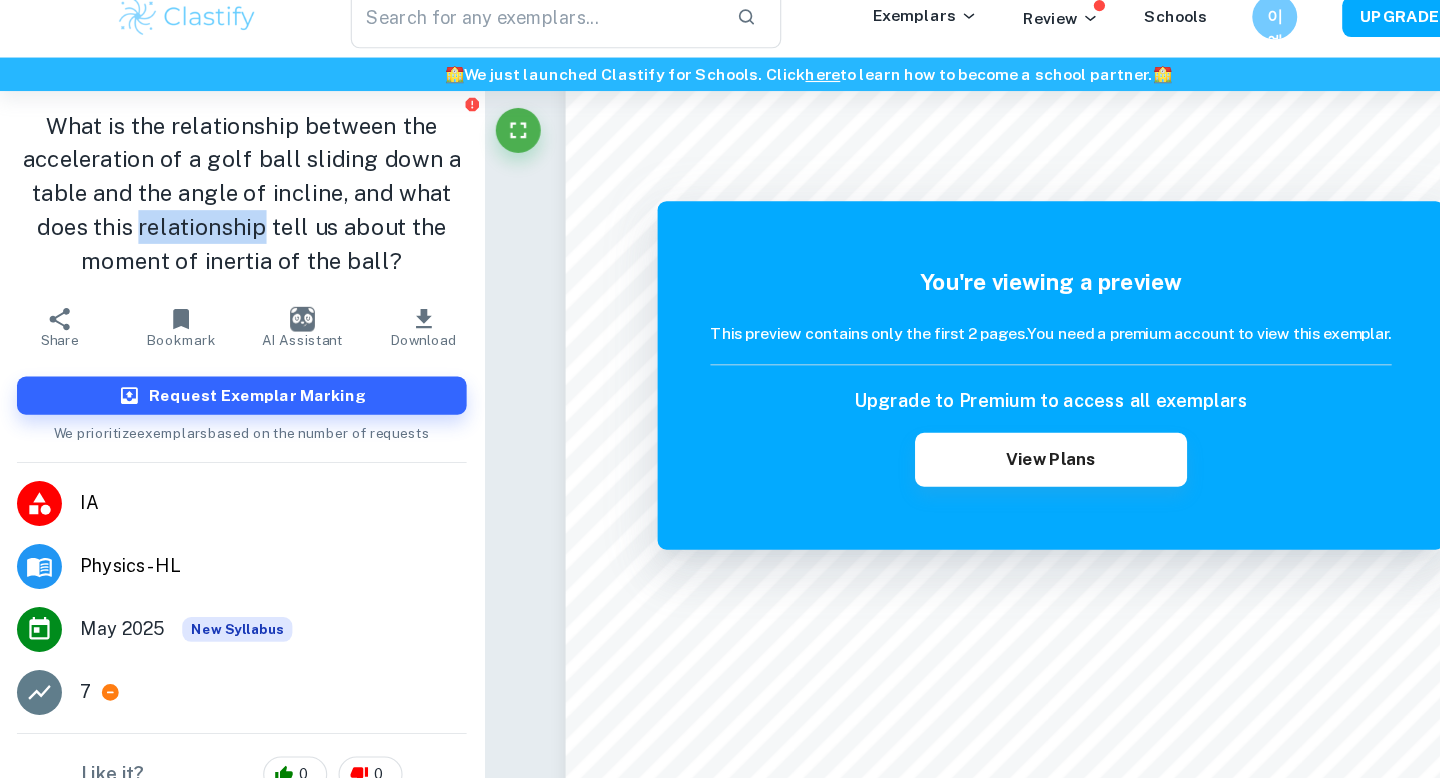 click on "What is the relationship between the acceleration of a golf ball sliding down a table and the angle of incline, and
what does this relationship tell us about the moment of inertia of the ball?" at bounding box center (216, 193) 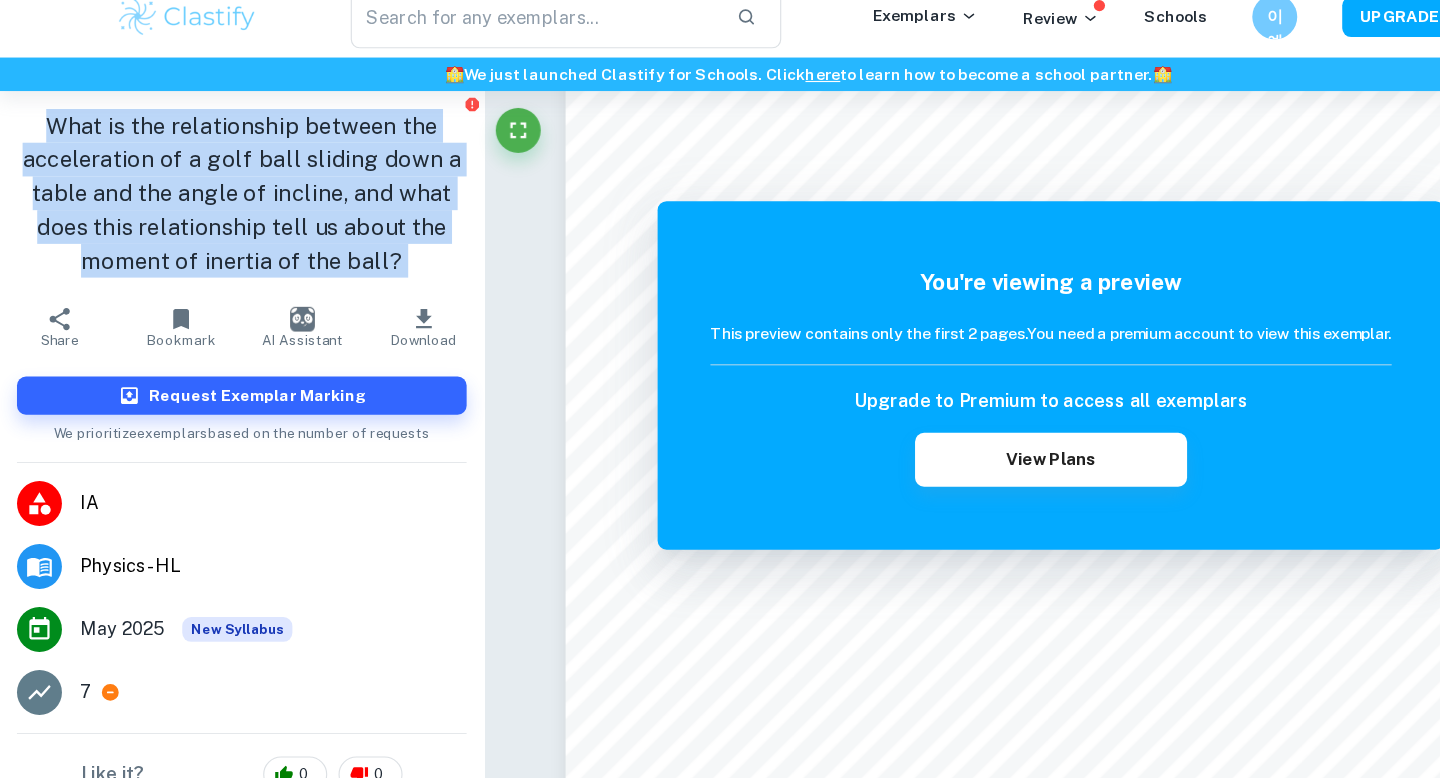 click on "What is the relationship between the acceleration of a golf ball sliding down a table and the angle of incline, and
what does this relationship tell us about the moment of inertia of the ball?" at bounding box center [216, 193] 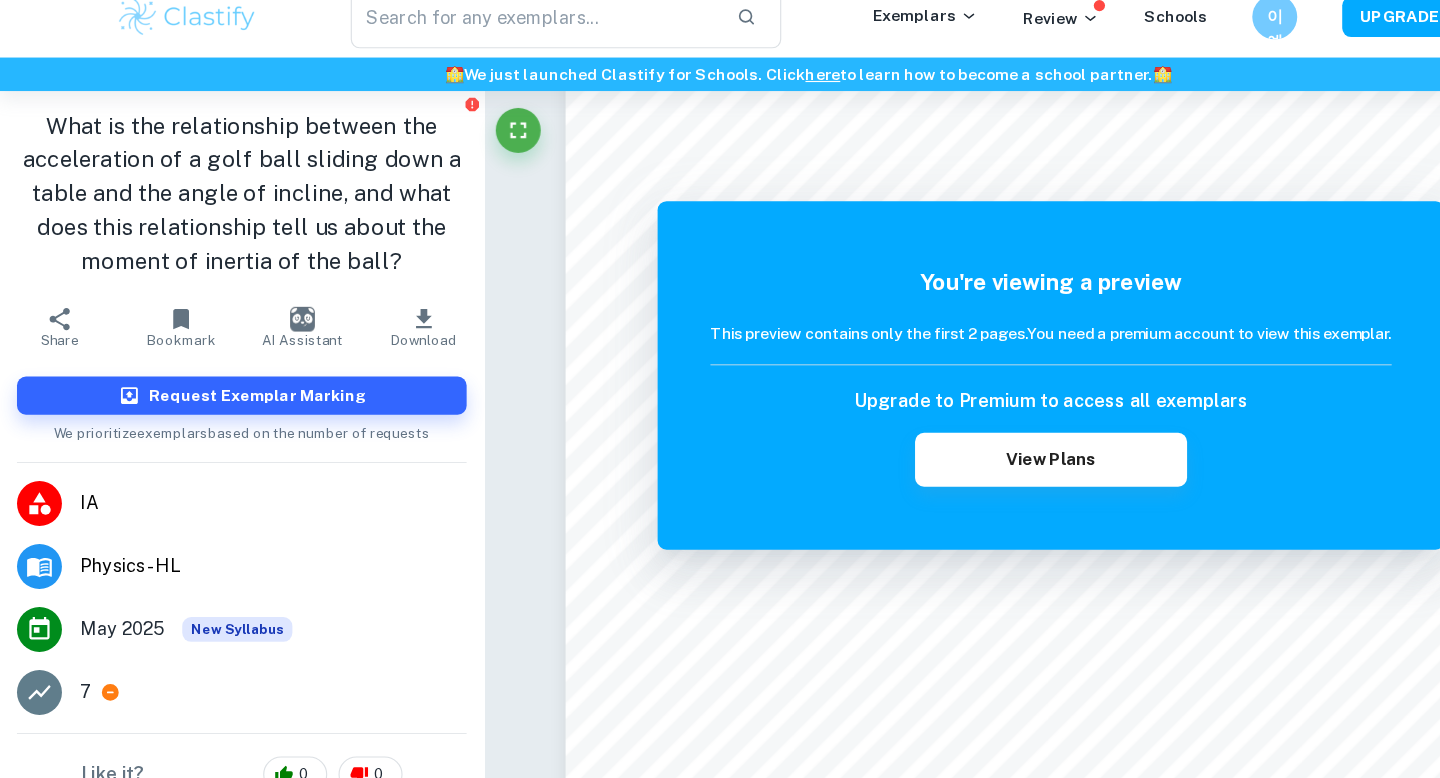 click on "What is the relationship between the acceleration of a golf ball sliding down a table and the angle of incline, and
what does this relationship tell us about the moment of inertia of the ball?" at bounding box center (216, 193) 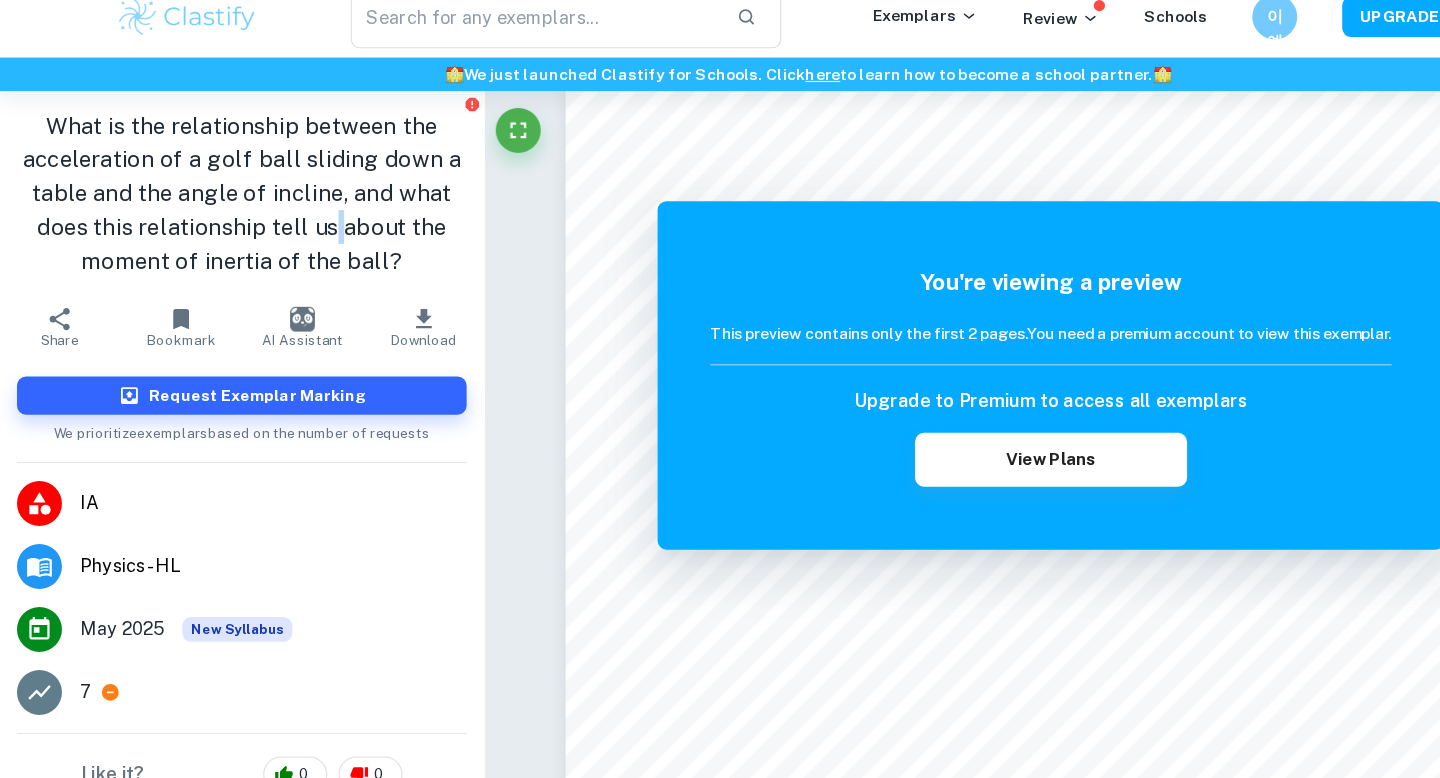 click on "What is the relationship between the acceleration of a golf ball sliding down a table and the angle of incline, and
what does this relationship tell us about the moment of inertia of the ball?" at bounding box center [216, 193] 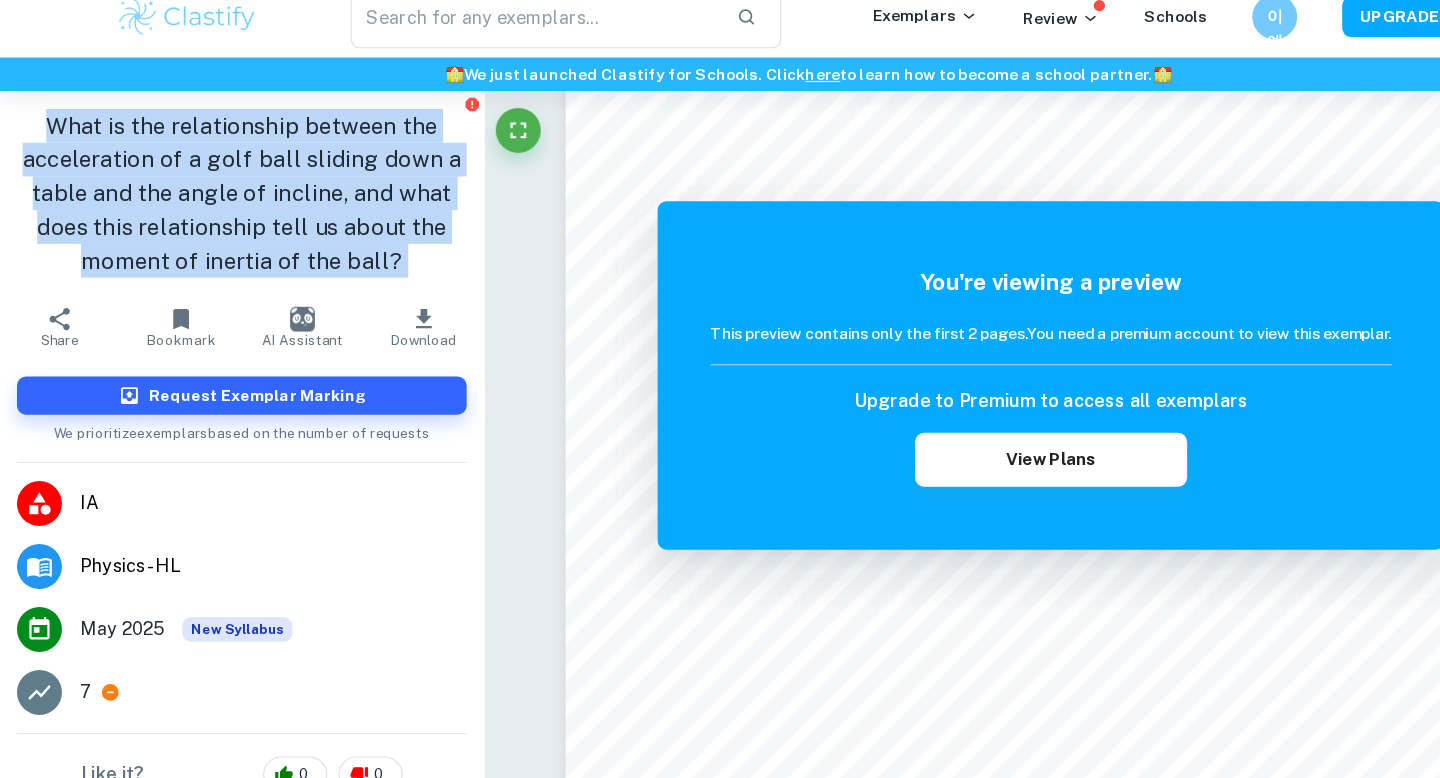 click on "What is the relationship between the acceleration of a golf ball sliding down a table and the angle of incline, and
what does this relationship tell us about the moment of inertia of the ball?" at bounding box center [216, 193] 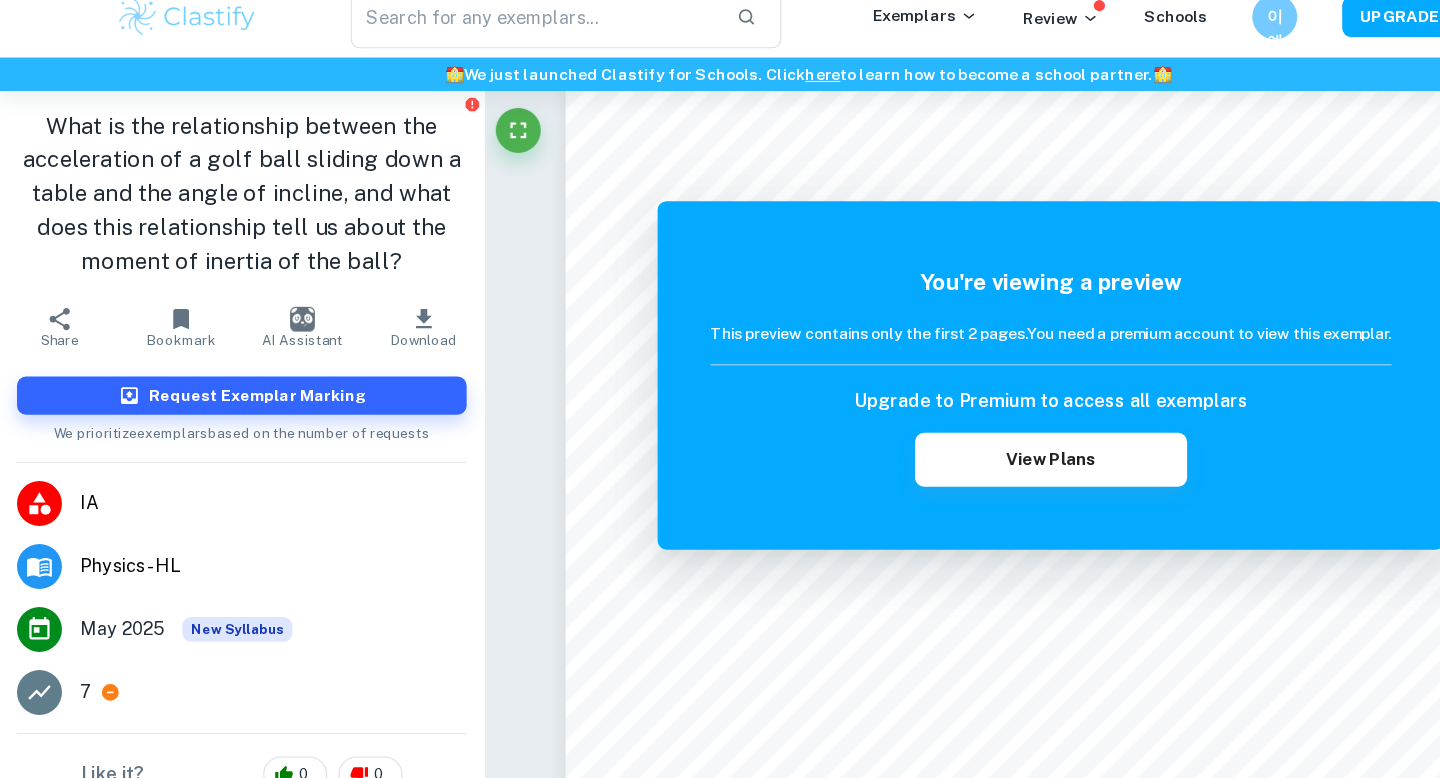 click on "What is the relationship between the acceleration of a golf ball sliding down a table and the angle of incline, and
what does this relationship tell us about the moment of inertia of the ball?" at bounding box center [216, 193] 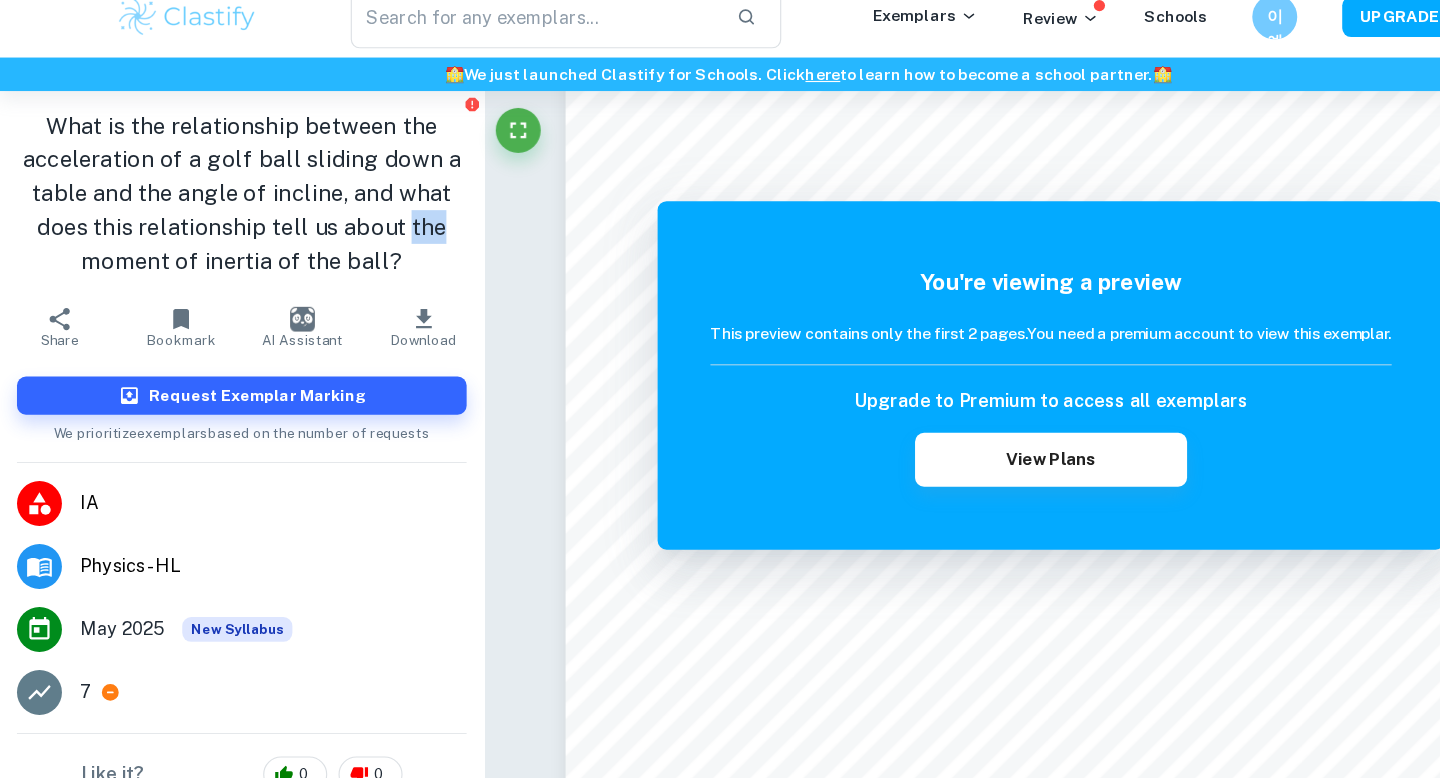 click on "What is the relationship between the acceleration of a golf ball sliding down a table and the angle of incline, and
what does this relationship tell us about the moment of inertia of the ball?" at bounding box center [216, 193] 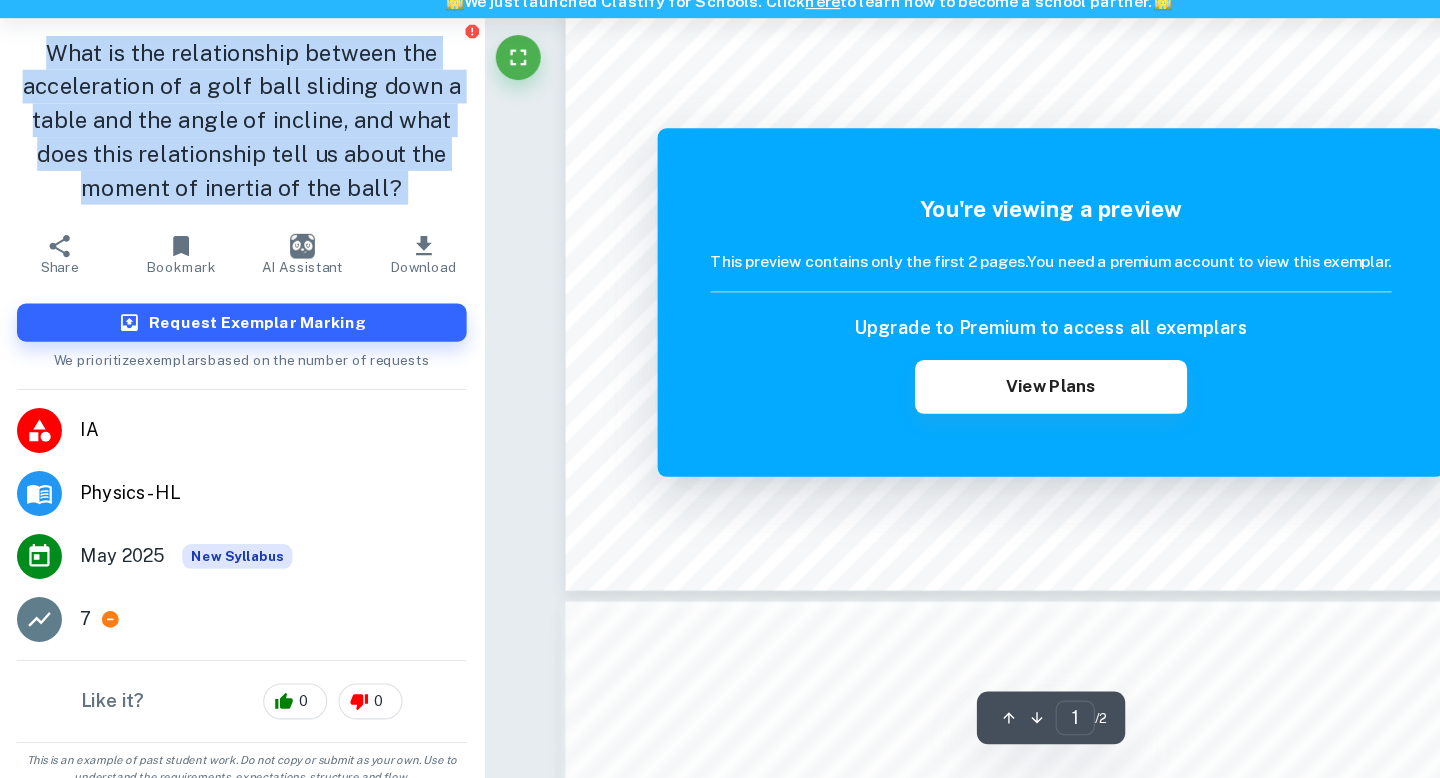 scroll, scrollTop: 733, scrollLeft: 0, axis: vertical 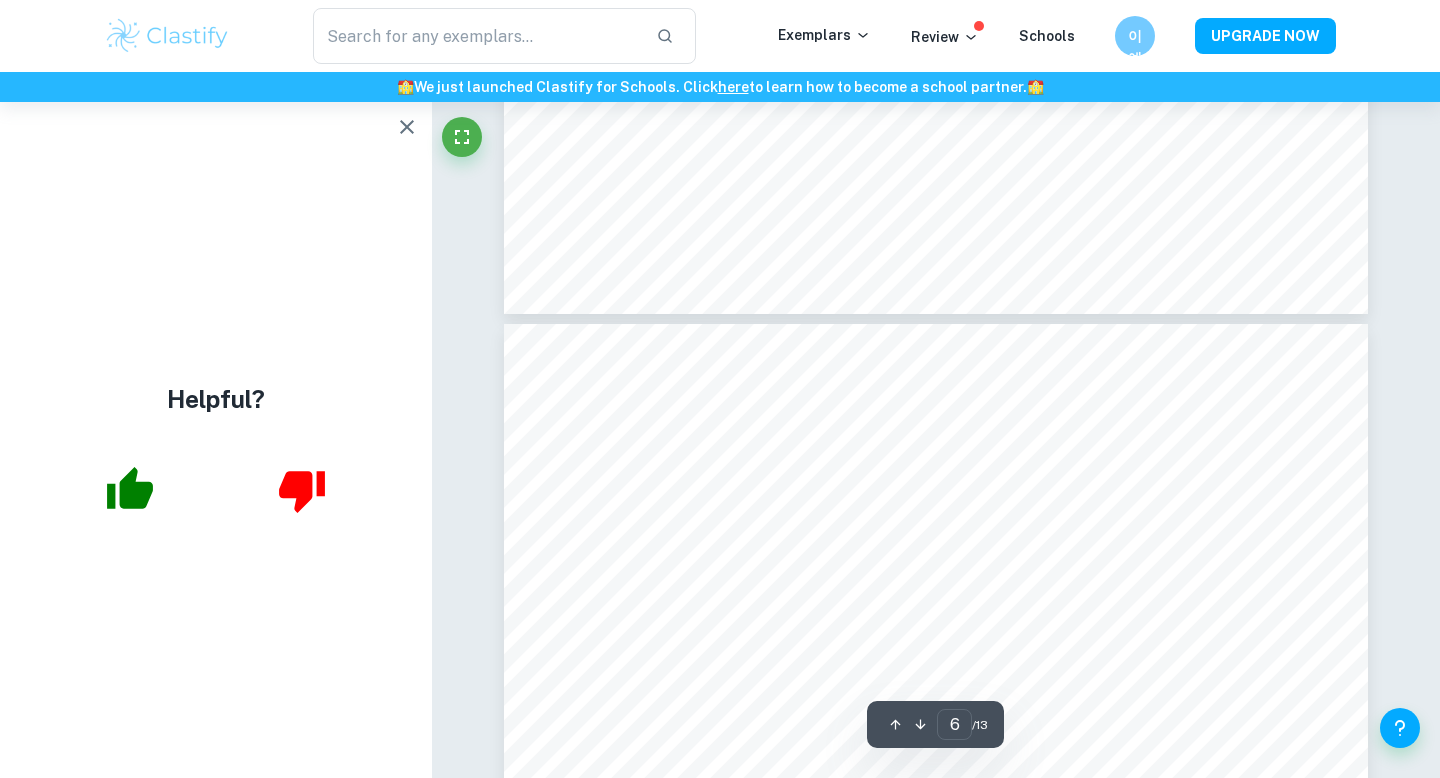 click at bounding box center (407, 127) 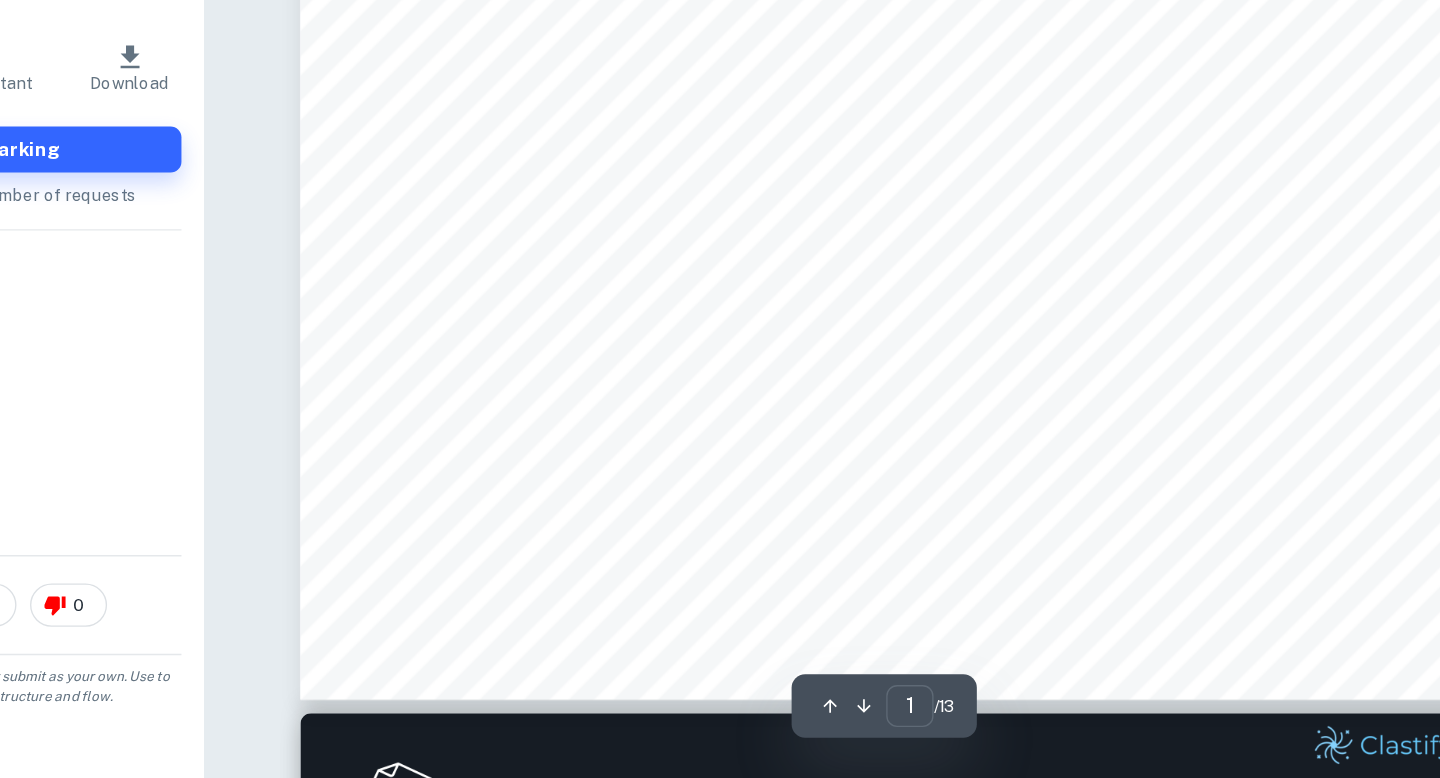 scroll, scrollTop: 679, scrollLeft: 0, axis: vertical 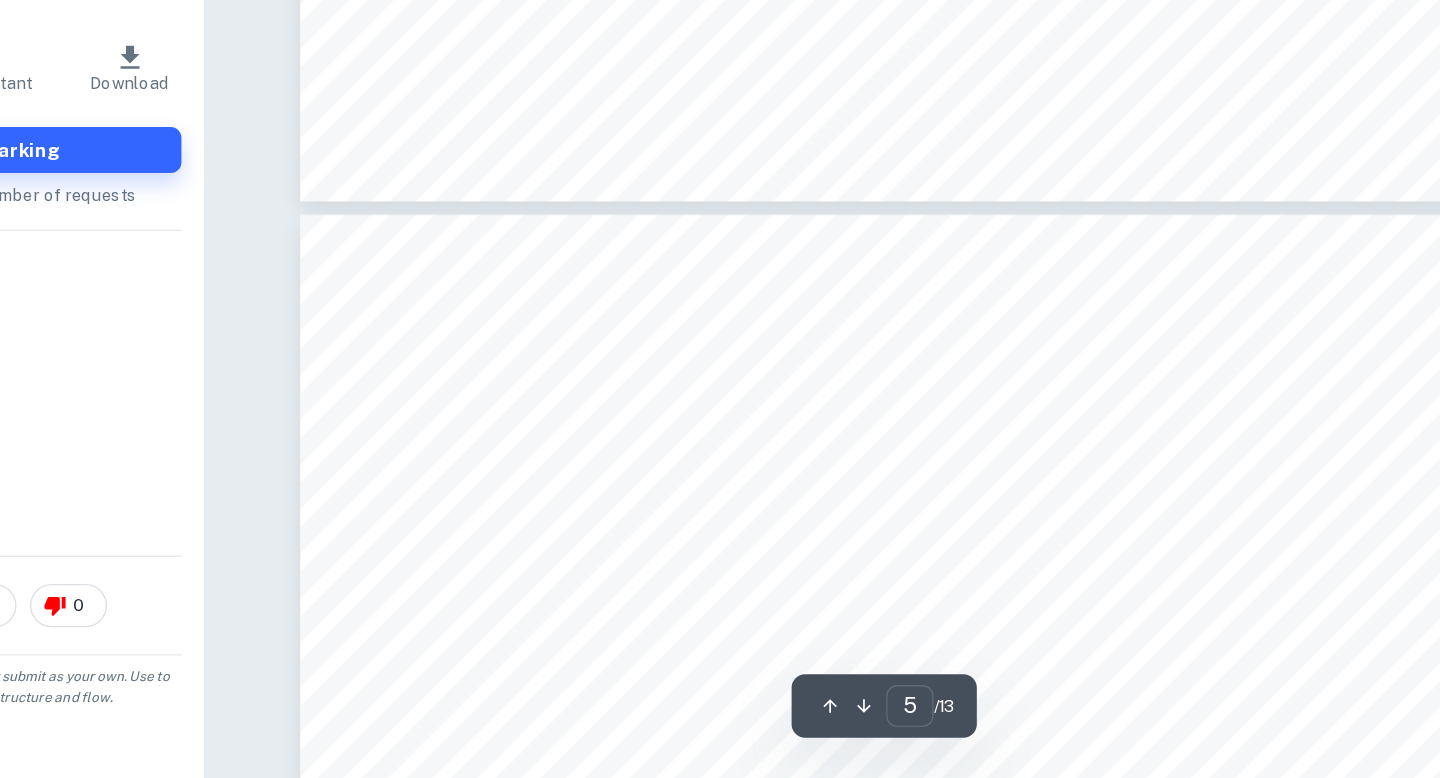 type on "6" 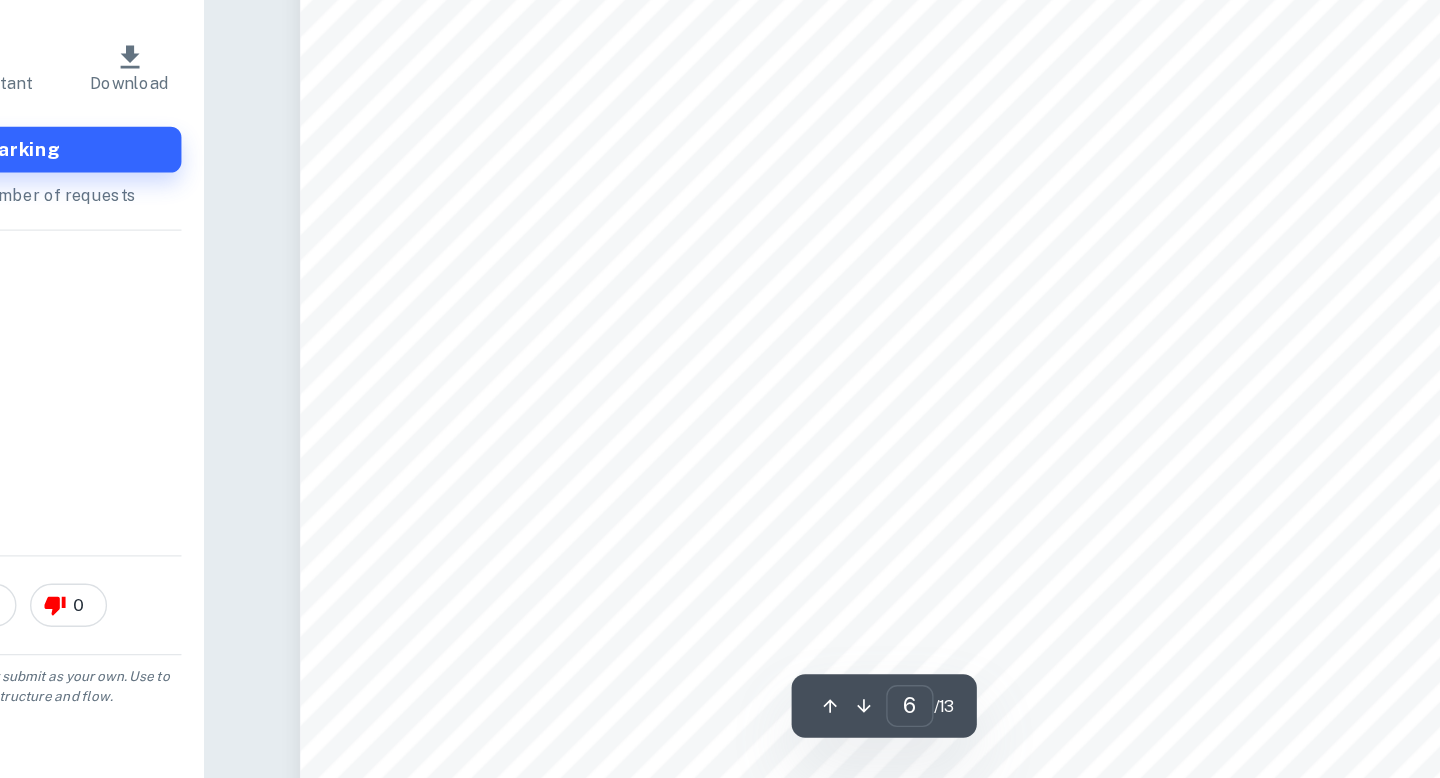 scroll, scrollTop: 6443, scrollLeft: 0, axis: vertical 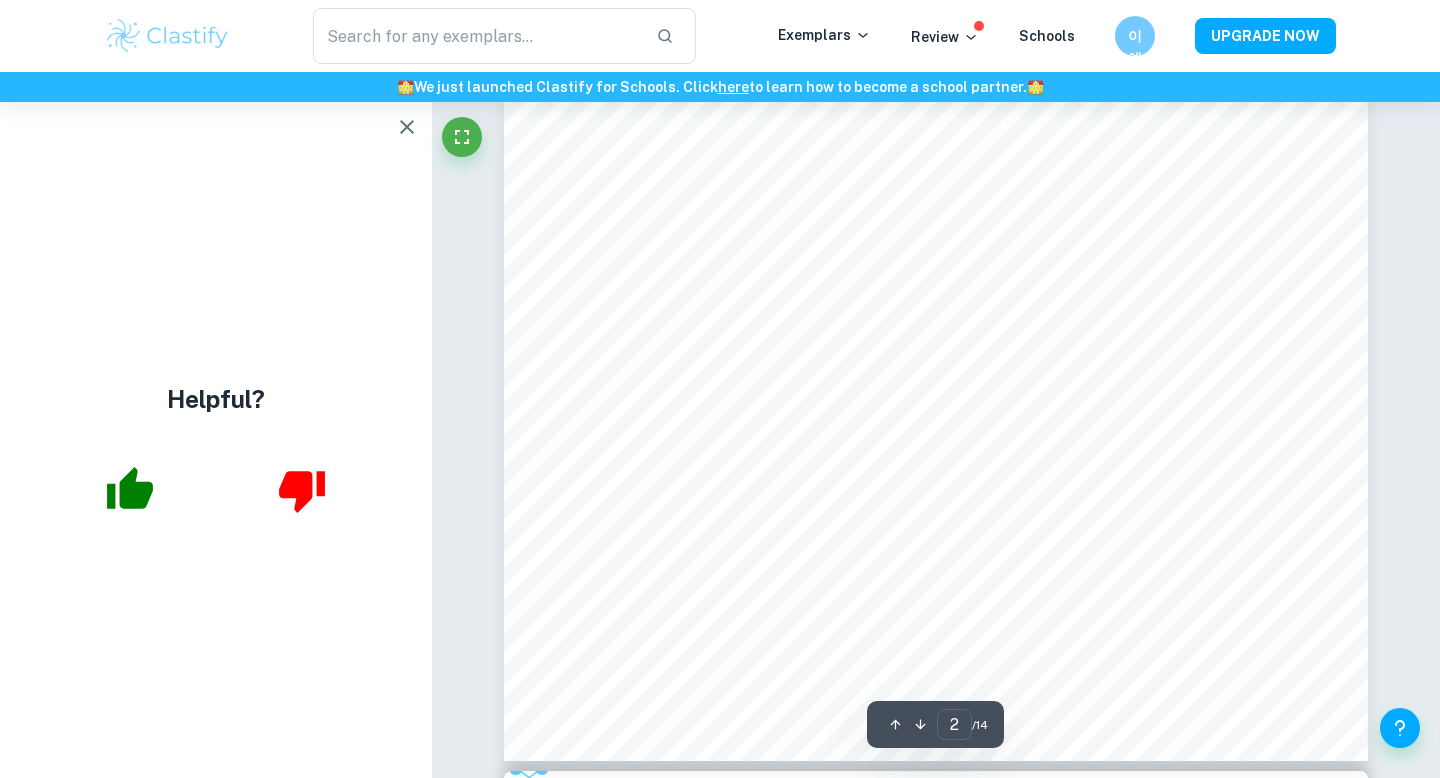 click at bounding box center [407, 127] 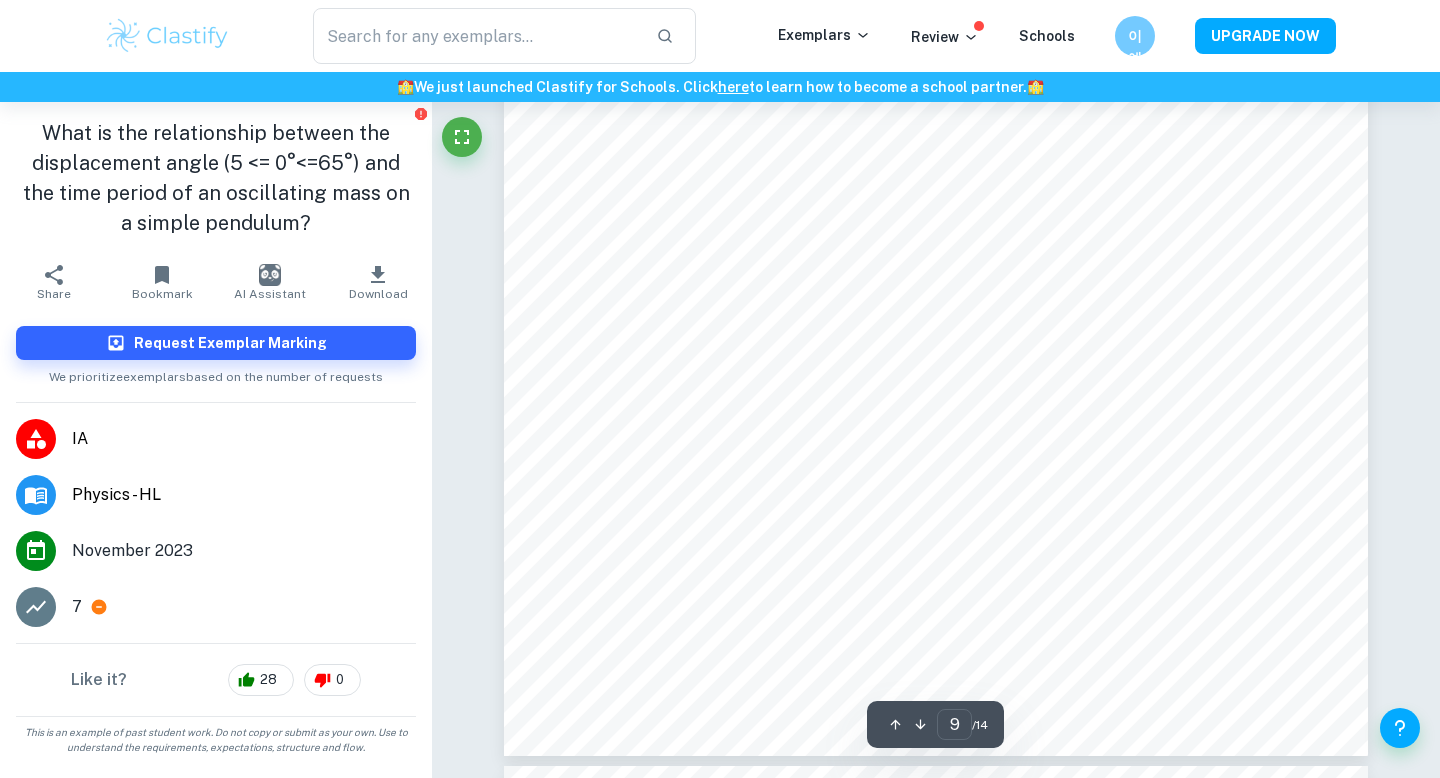 scroll, scrollTop: 9952, scrollLeft: 0, axis: vertical 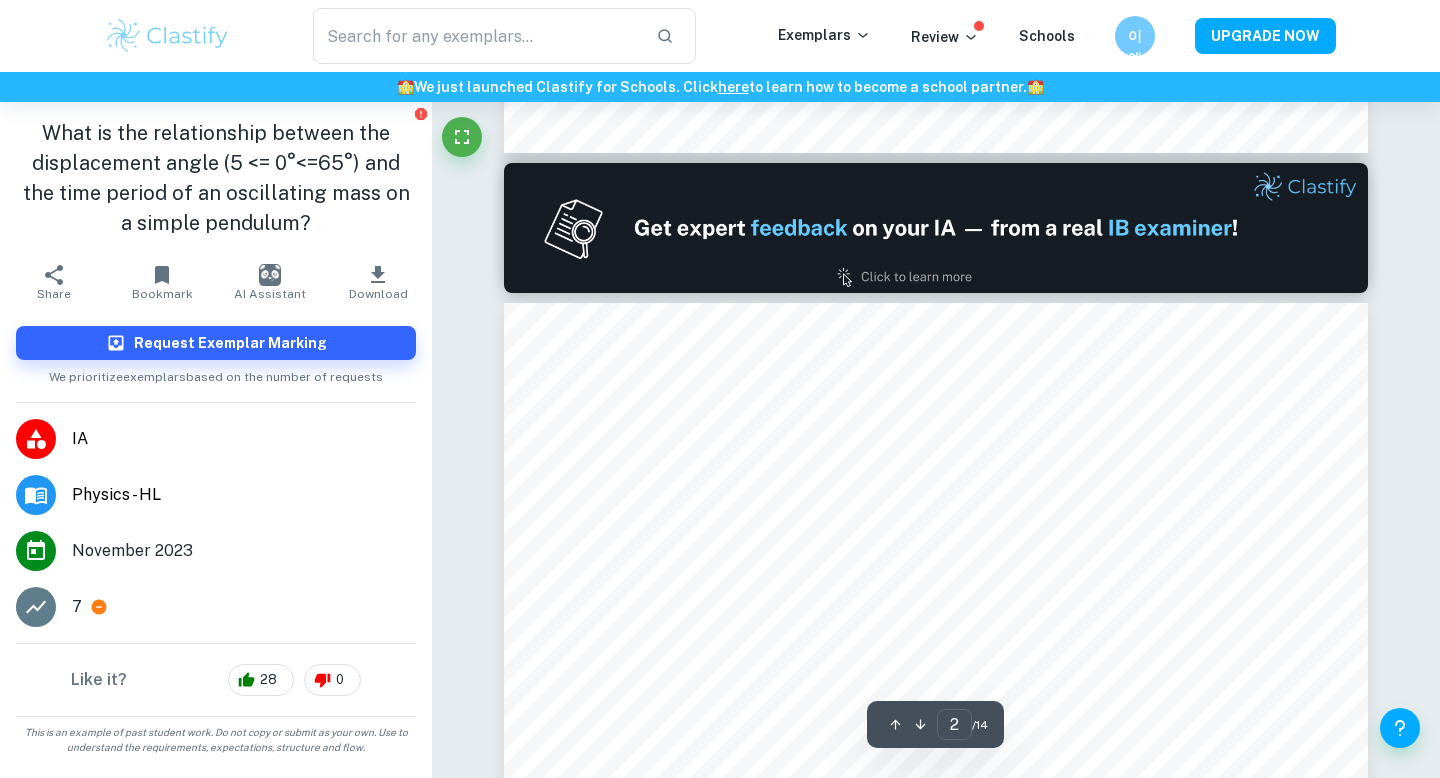 type on "1" 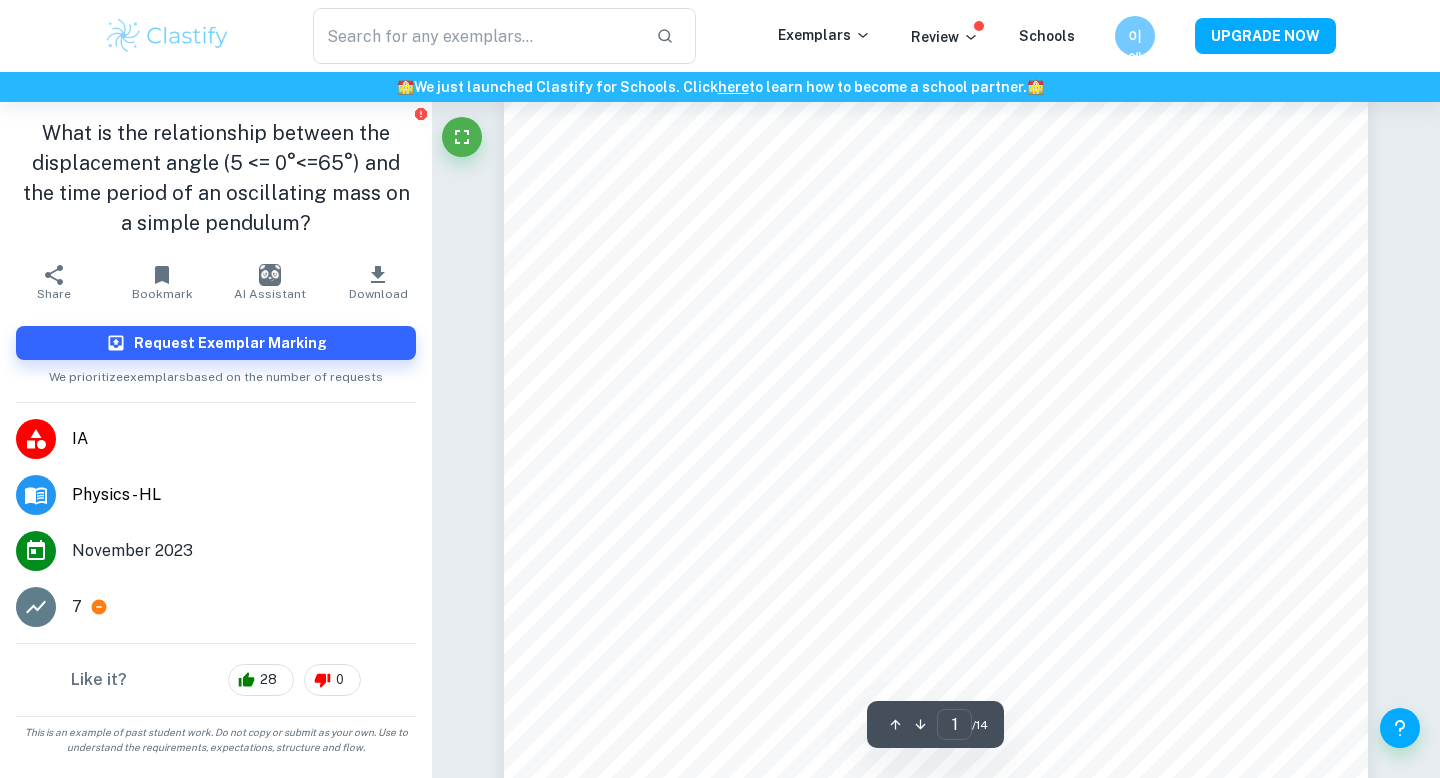 scroll, scrollTop: 28, scrollLeft: 0, axis: vertical 